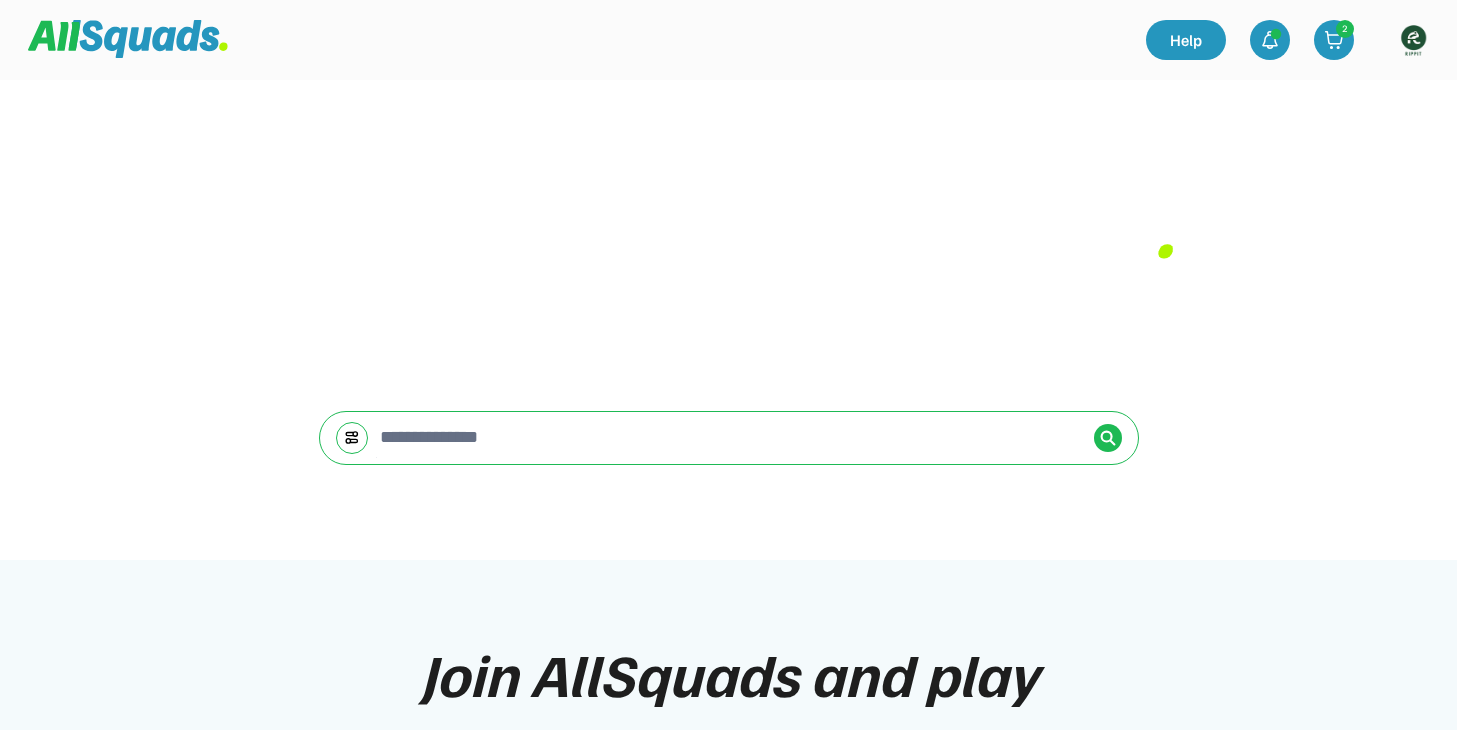 scroll, scrollTop: 0, scrollLeft: 0, axis: both 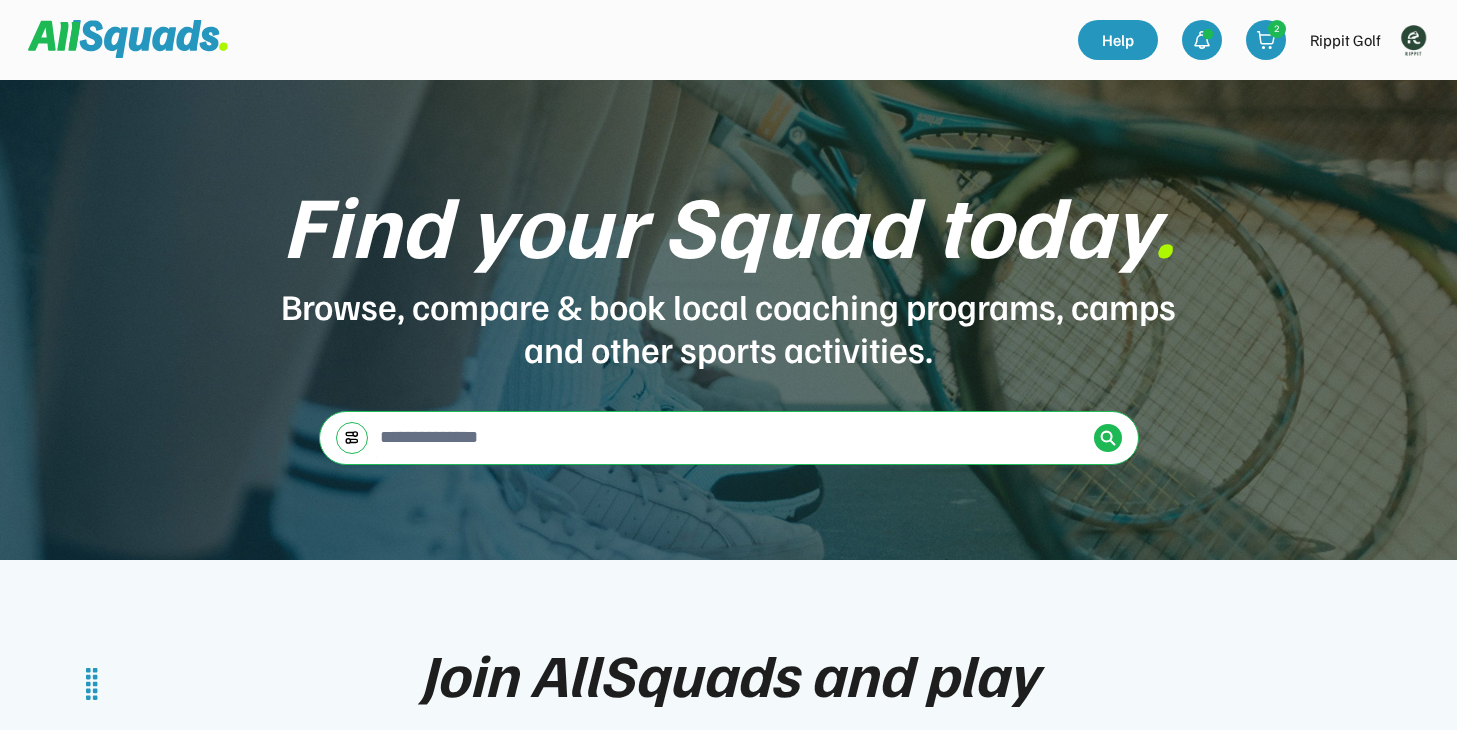 click at bounding box center (1413, 40) 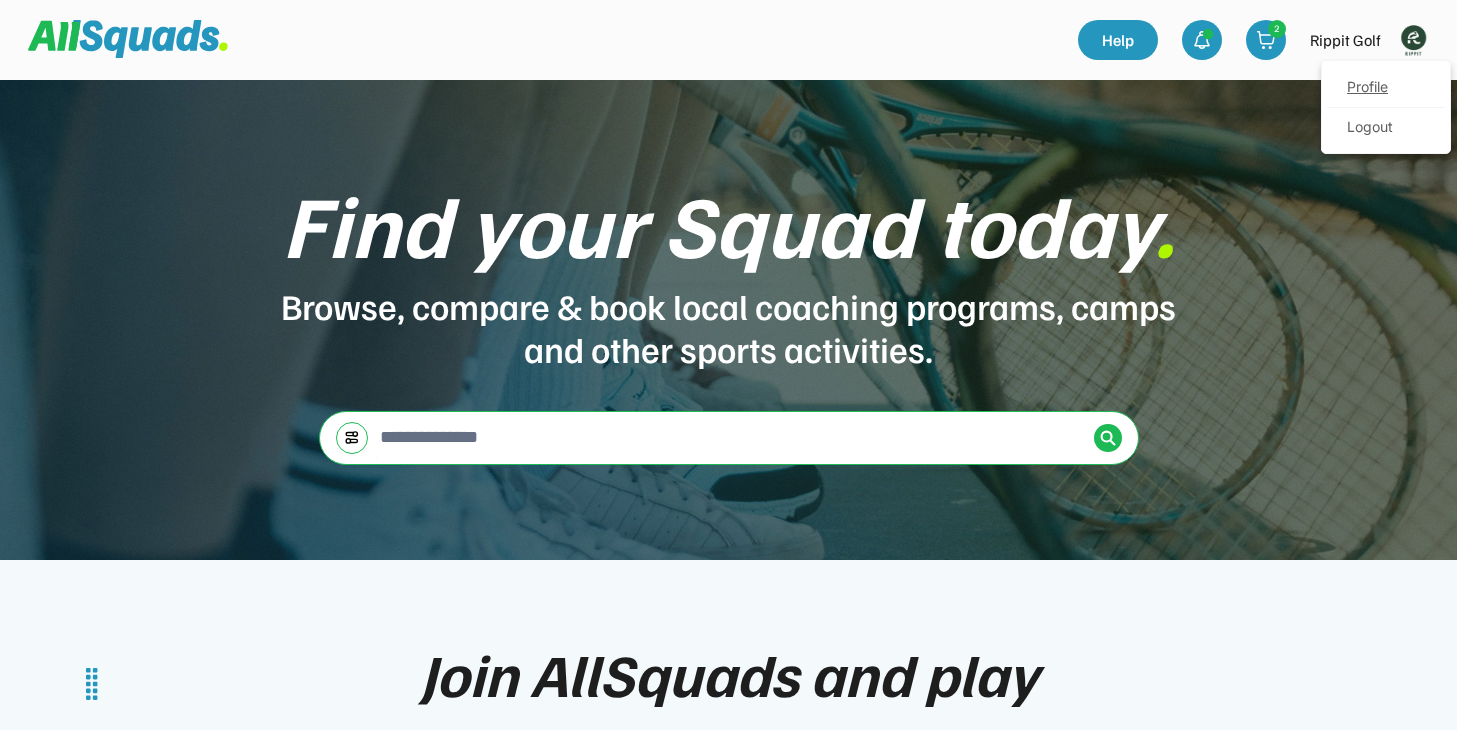 click on "Profile" at bounding box center [1386, 88] 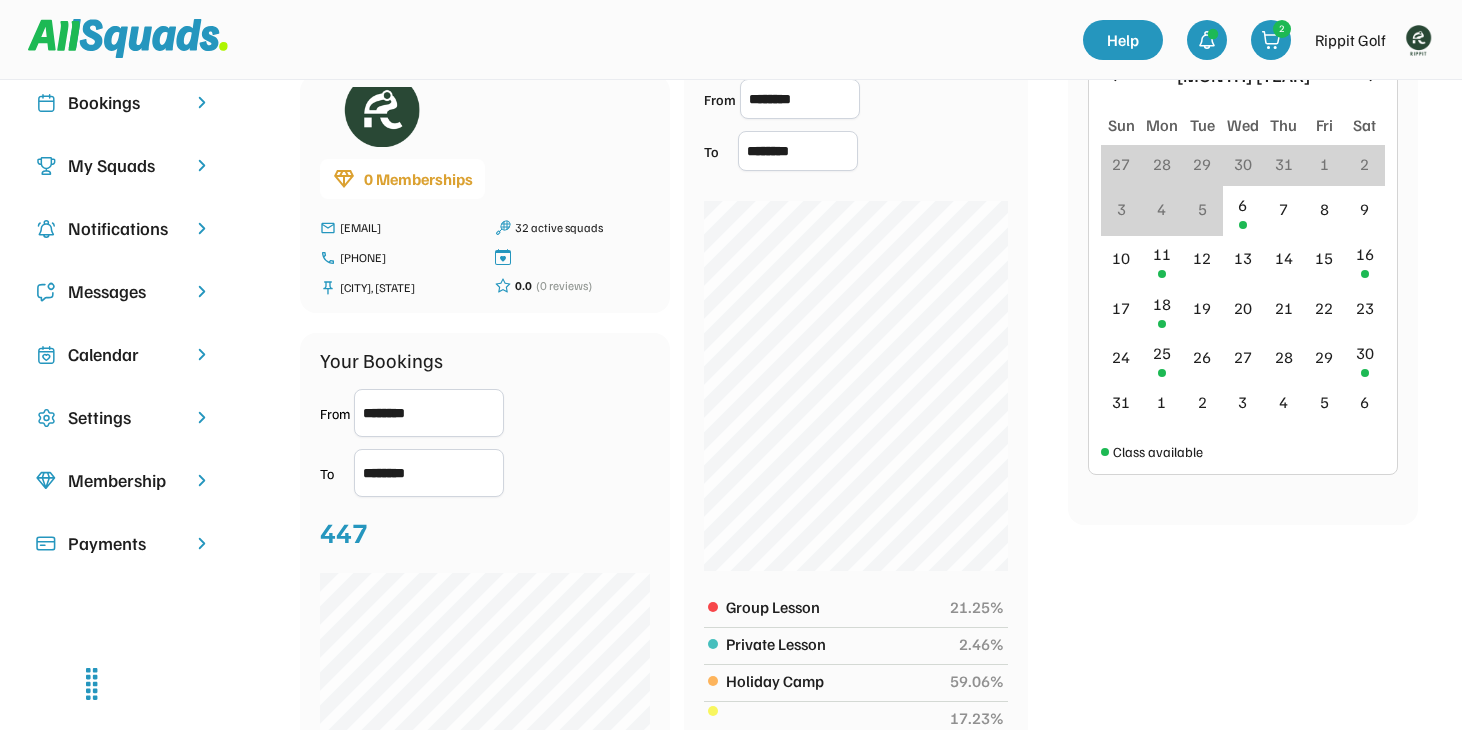 scroll, scrollTop: 158, scrollLeft: 0, axis: vertical 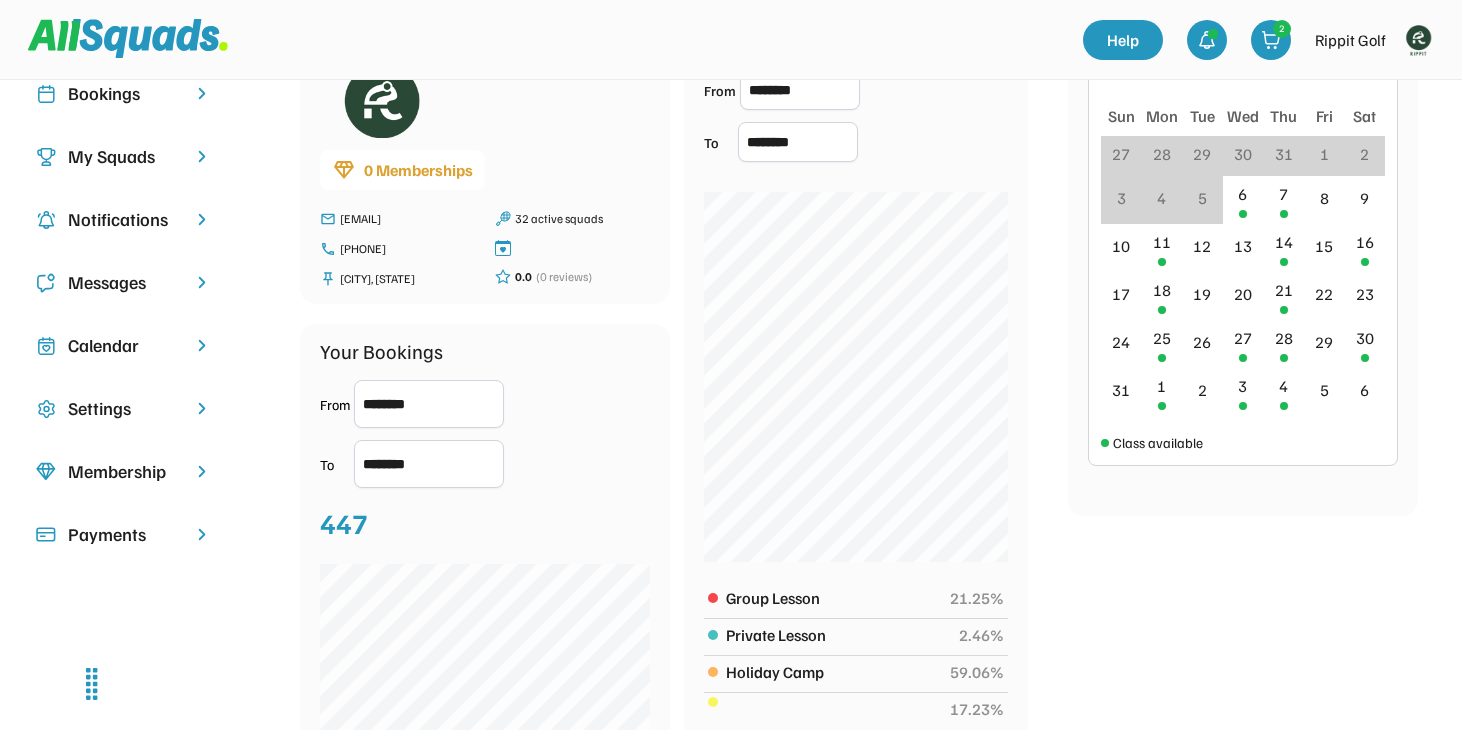 click on "Calendar" at bounding box center [124, 345] 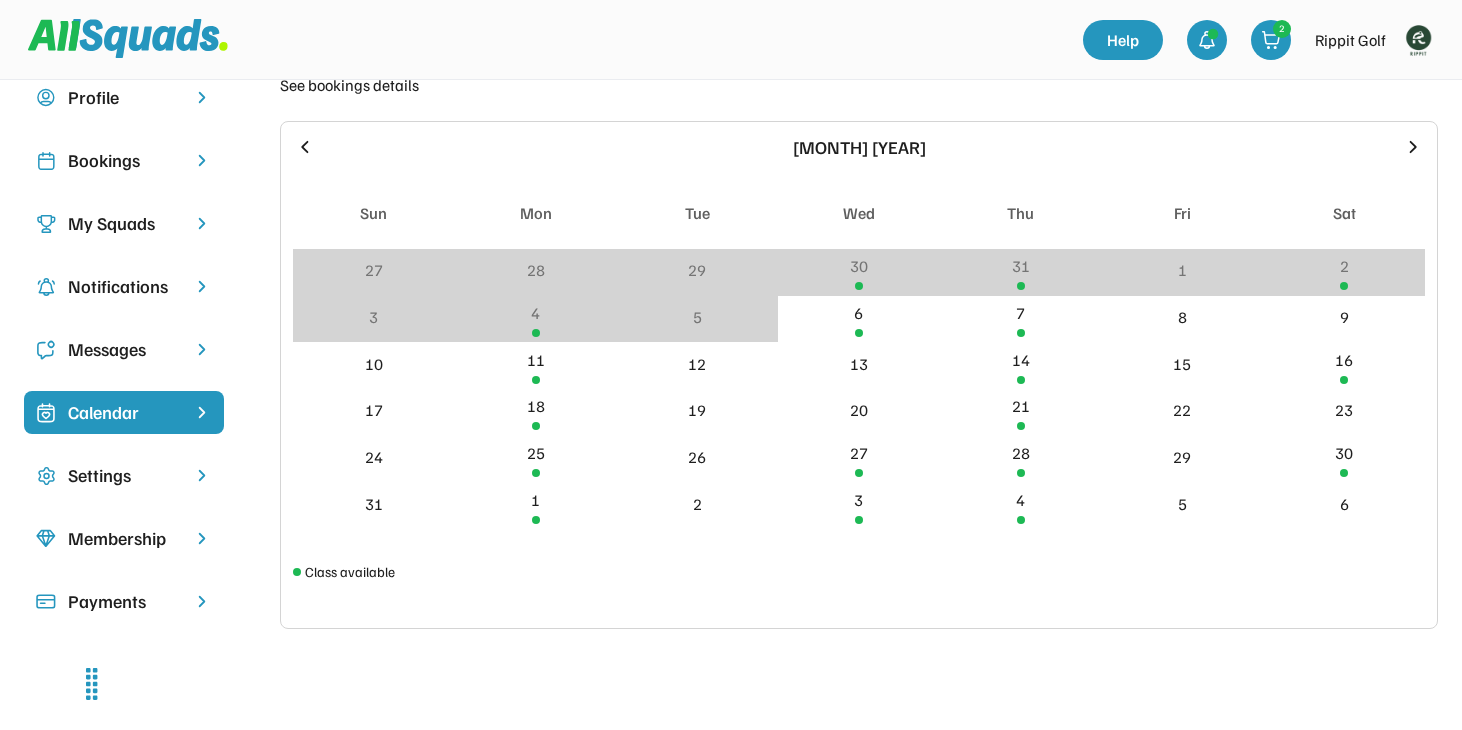 scroll, scrollTop: 85, scrollLeft: 0, axis: vertical 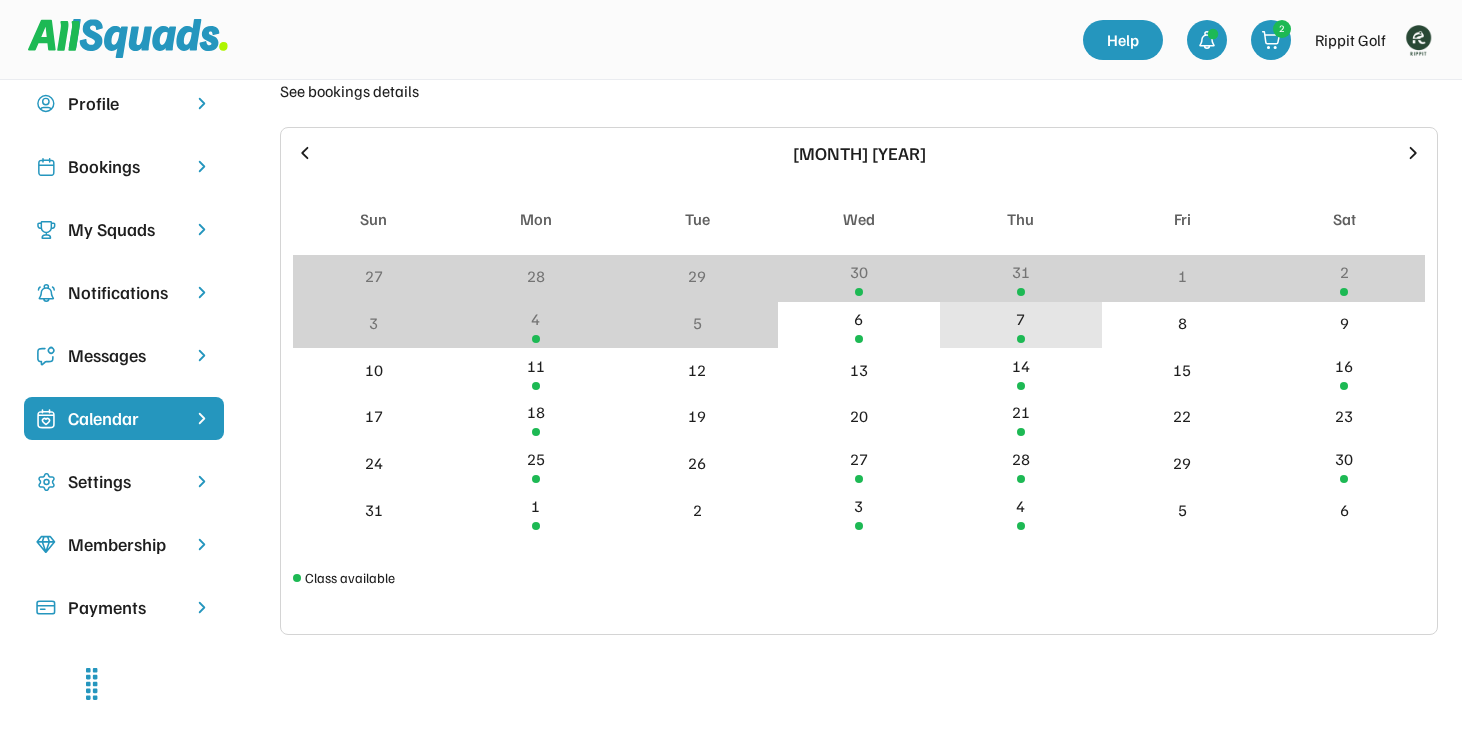 click on "7" at bounding box center (1020, 319) 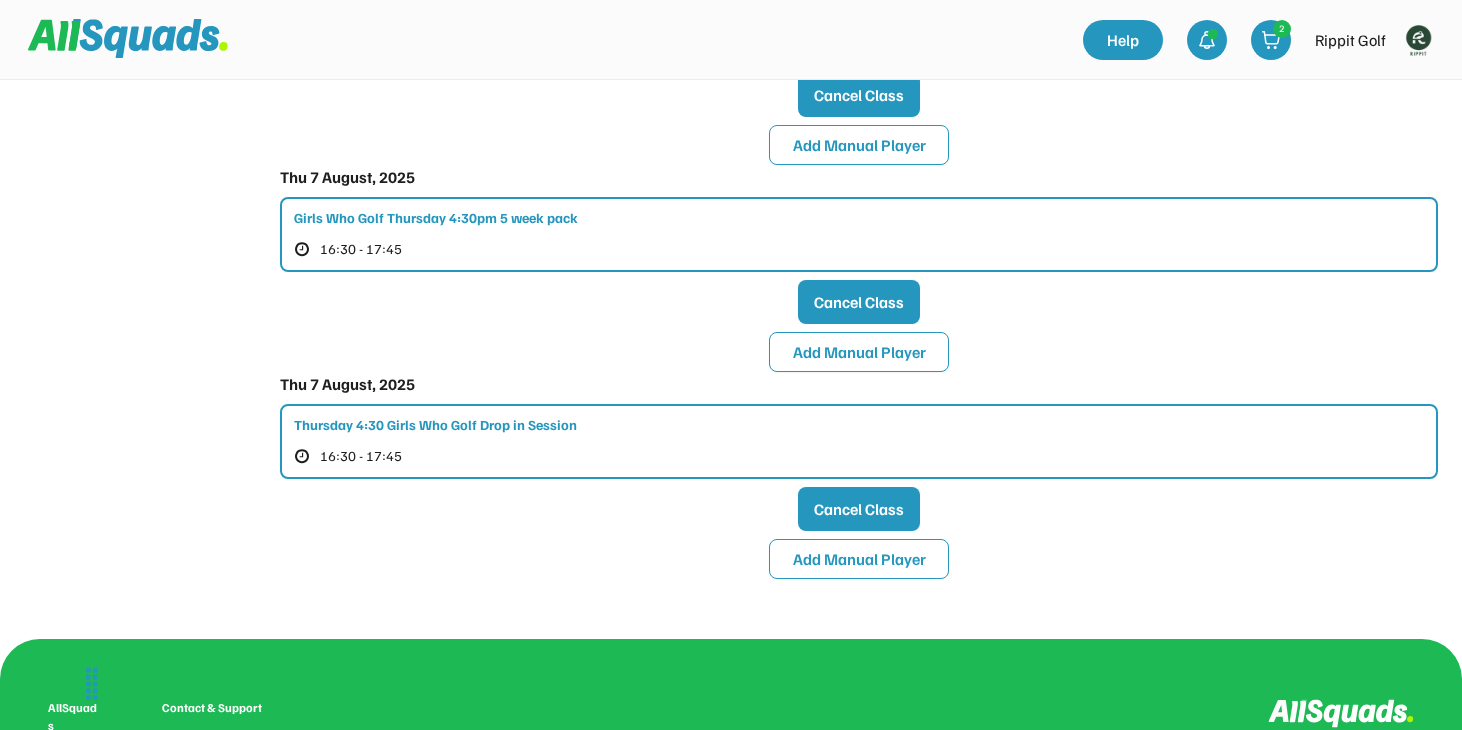 scroll, scrollTop: 793, scrollLeft: 0, axis: vertical 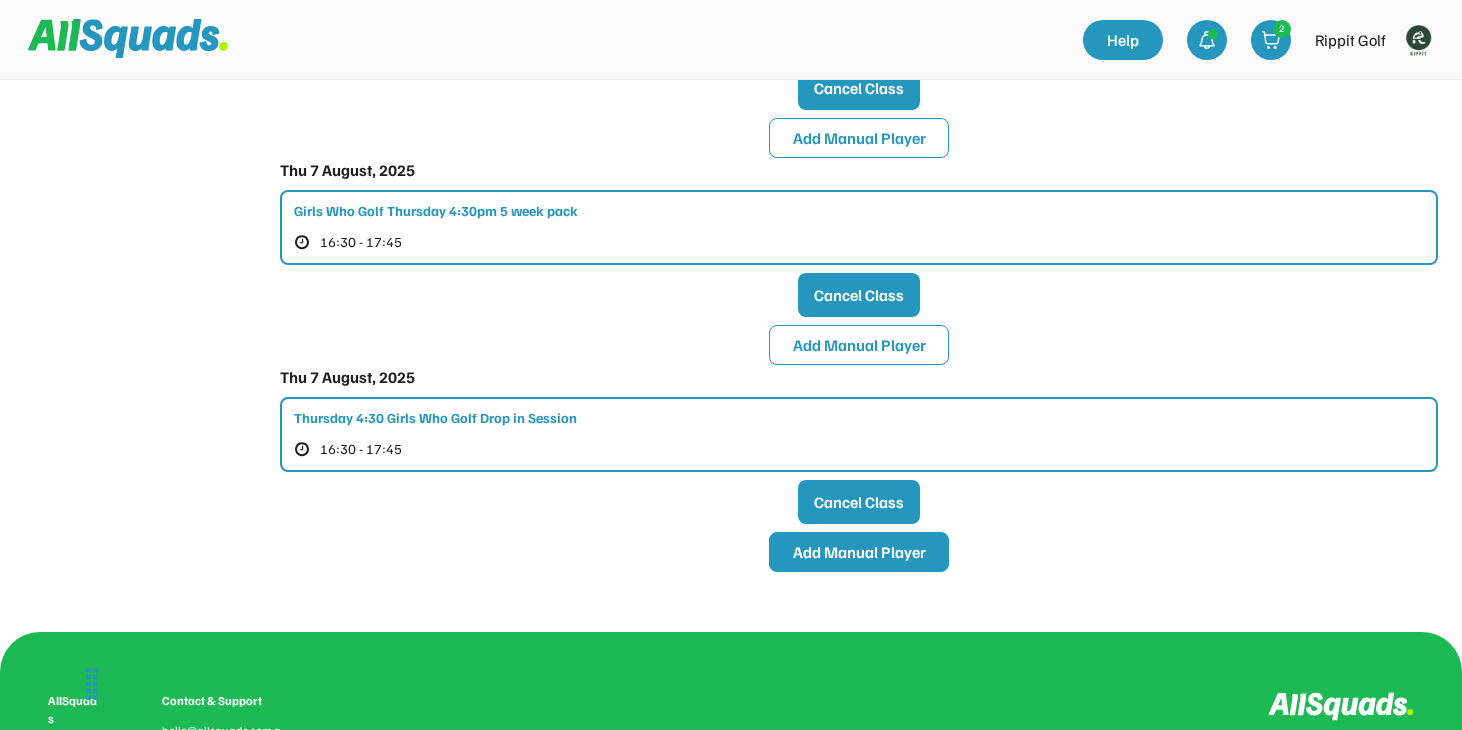 click on "Add Manual Player" at bounding box center (859, 552) 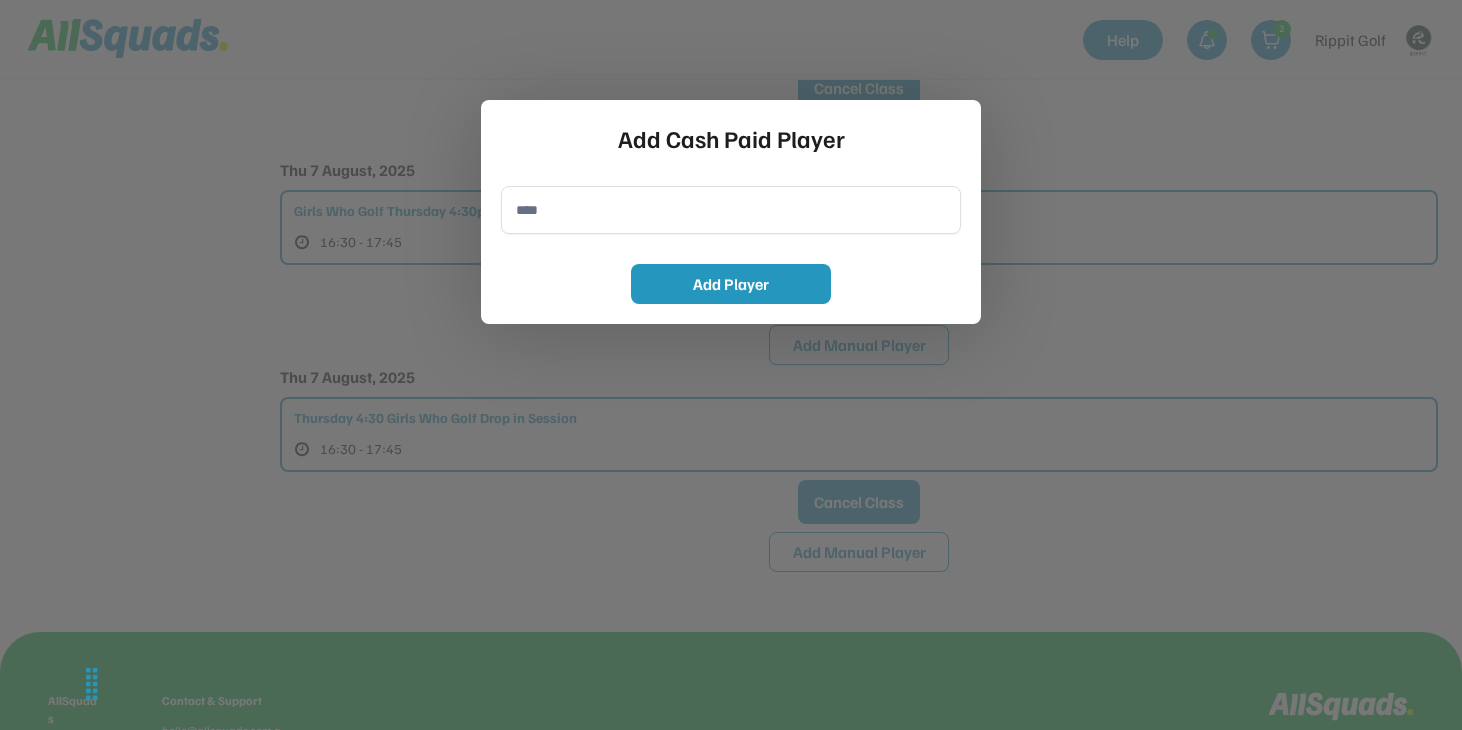 click at bounding box center [731, 210] 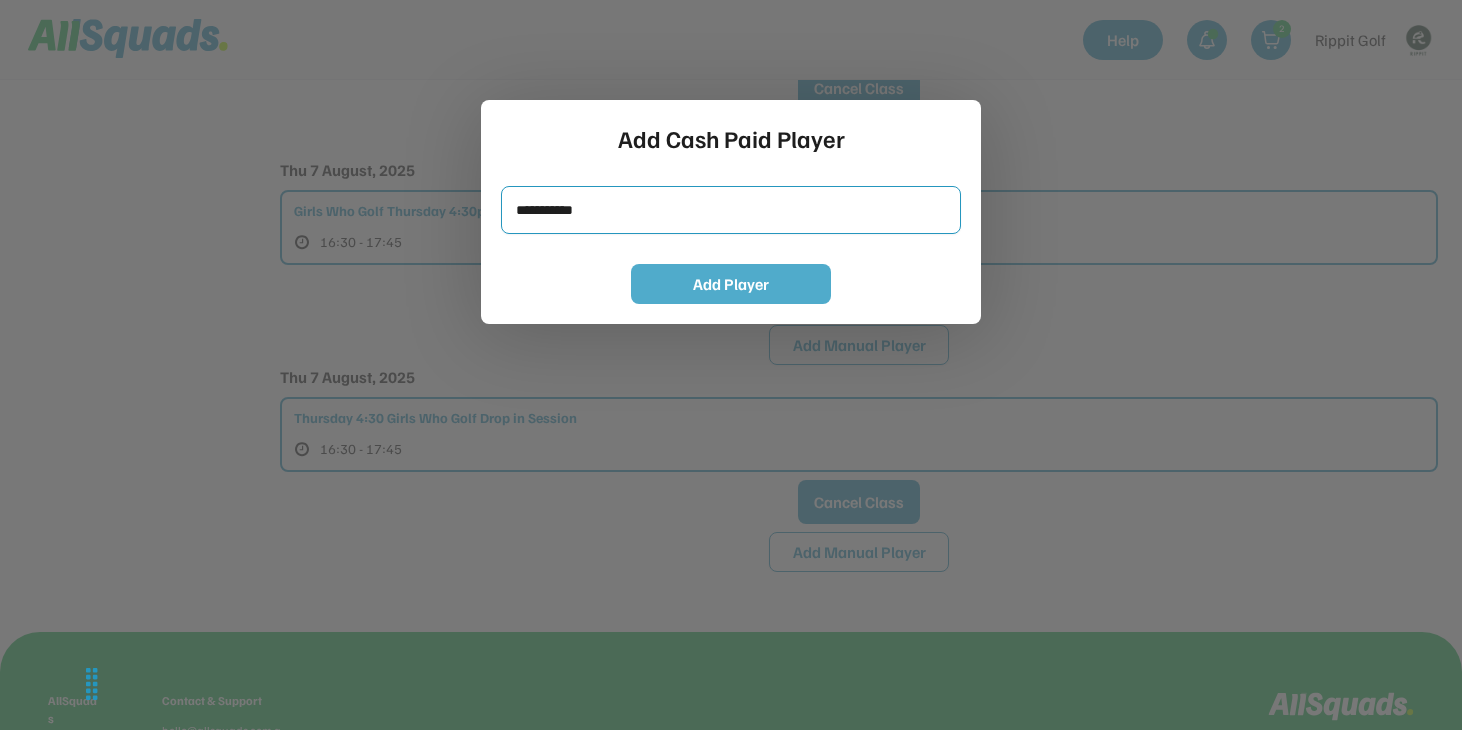 type on "**********" 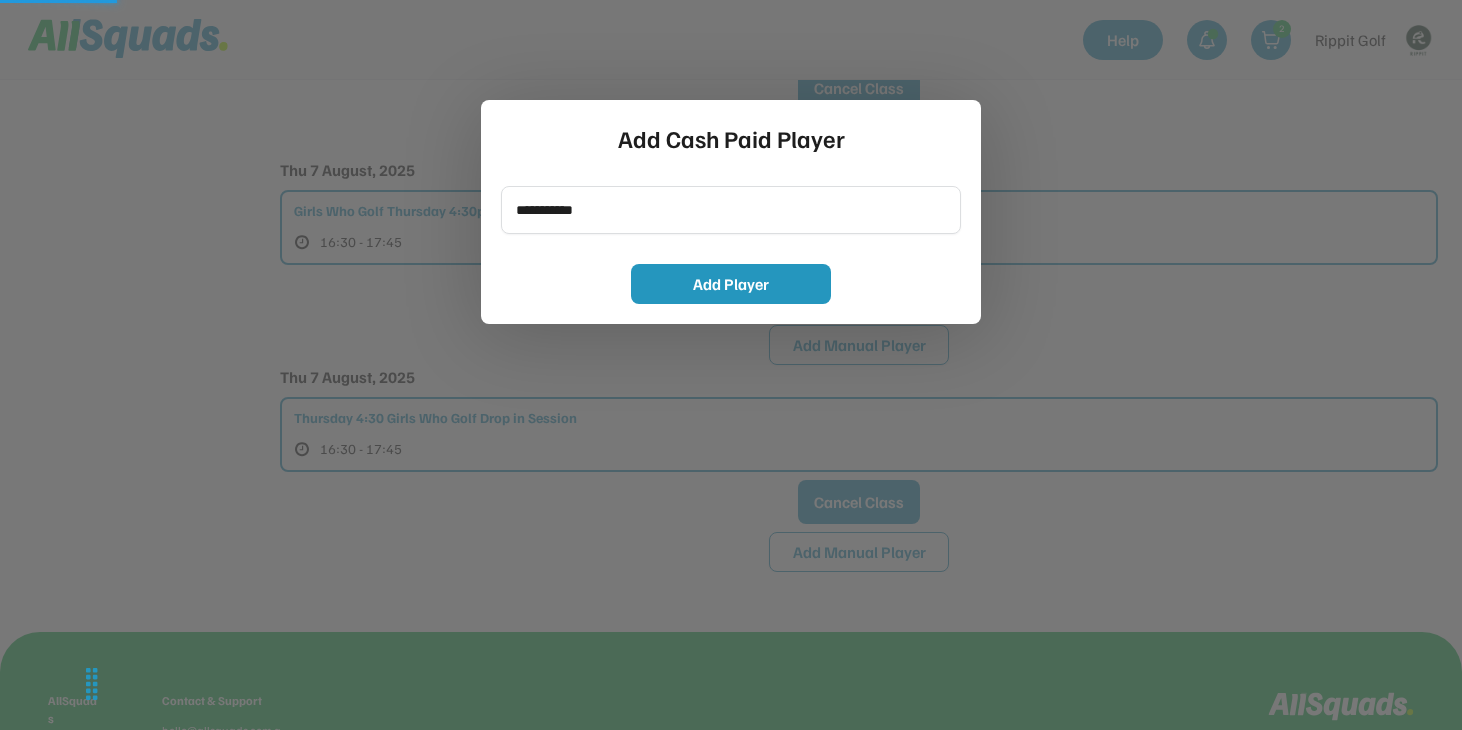 type 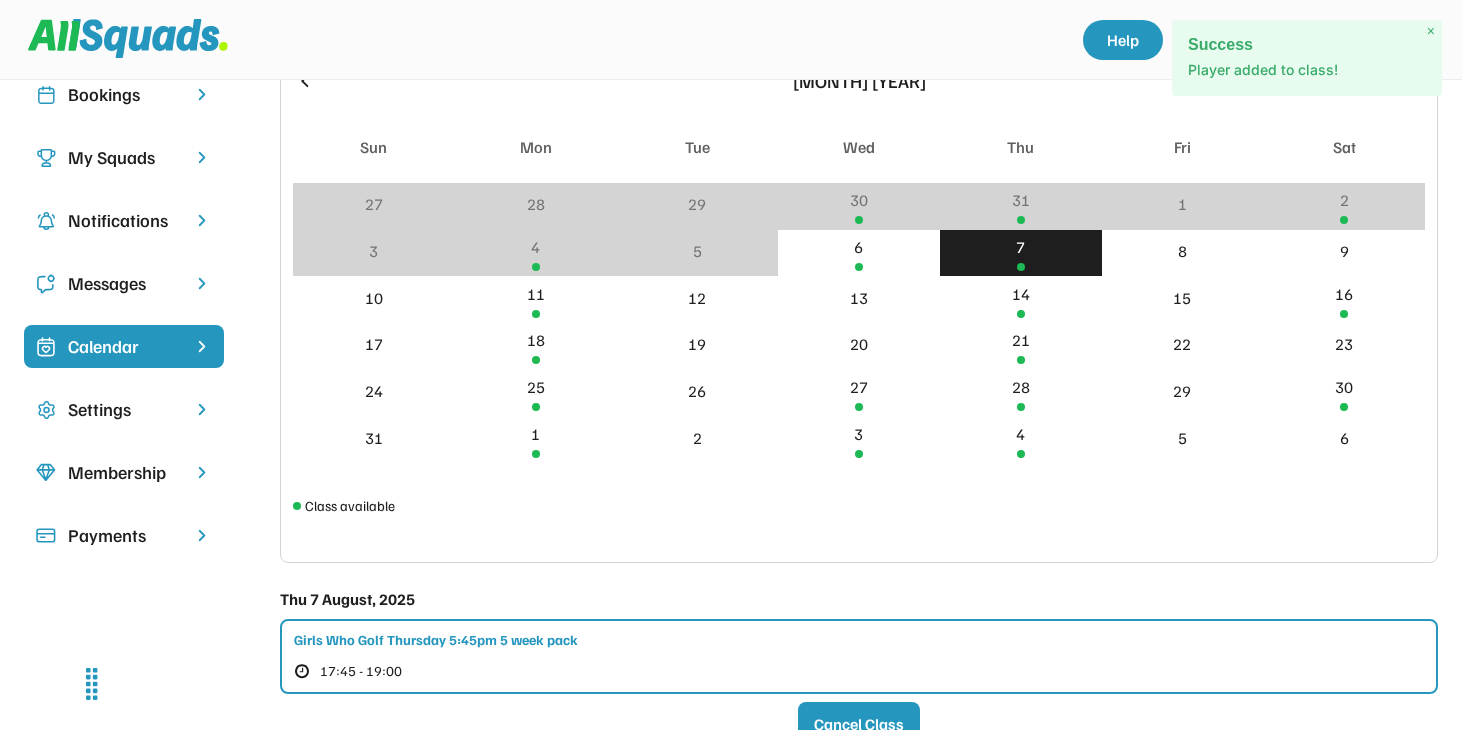 scroll, scrollTop: 83, scrollLeft: 0, axis: vertical 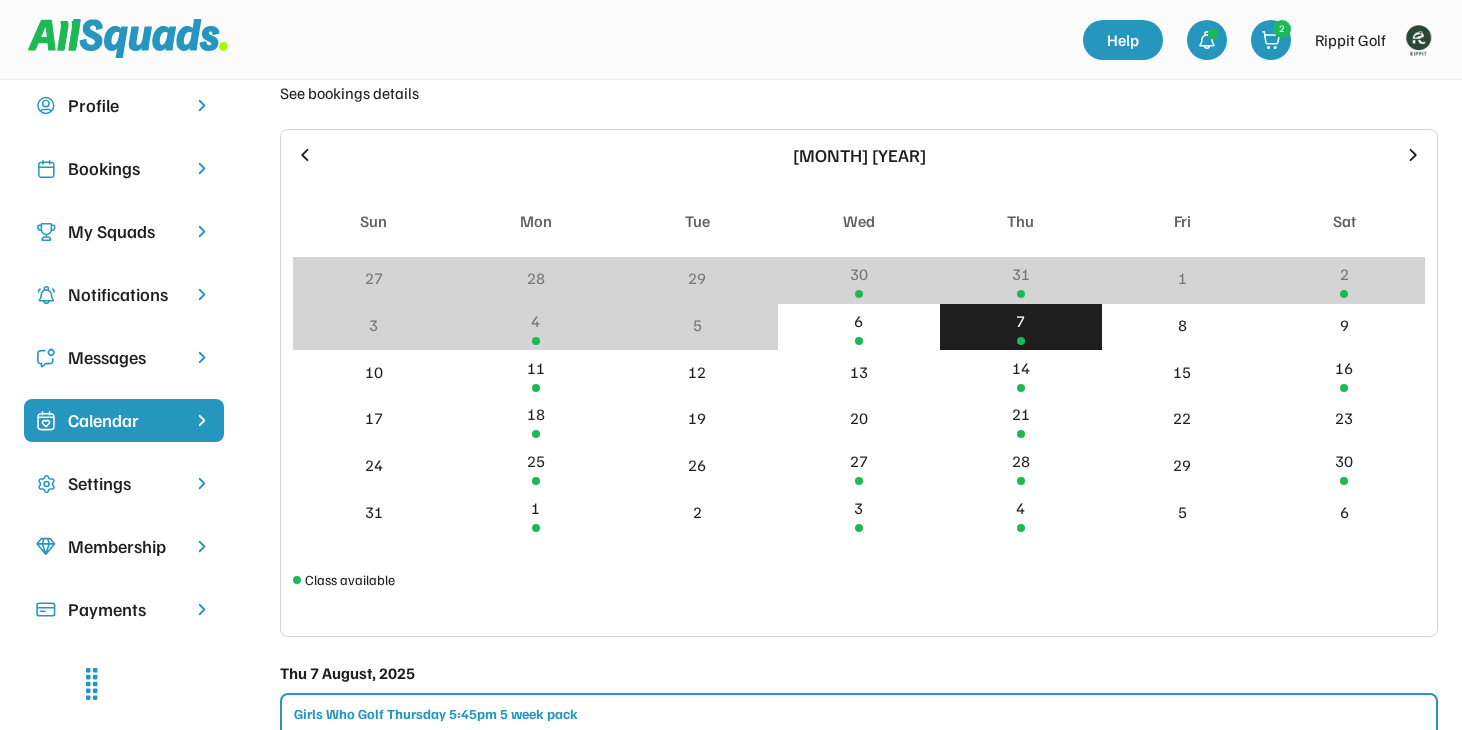 click on "Bookings" at bounding box center [124, 168] 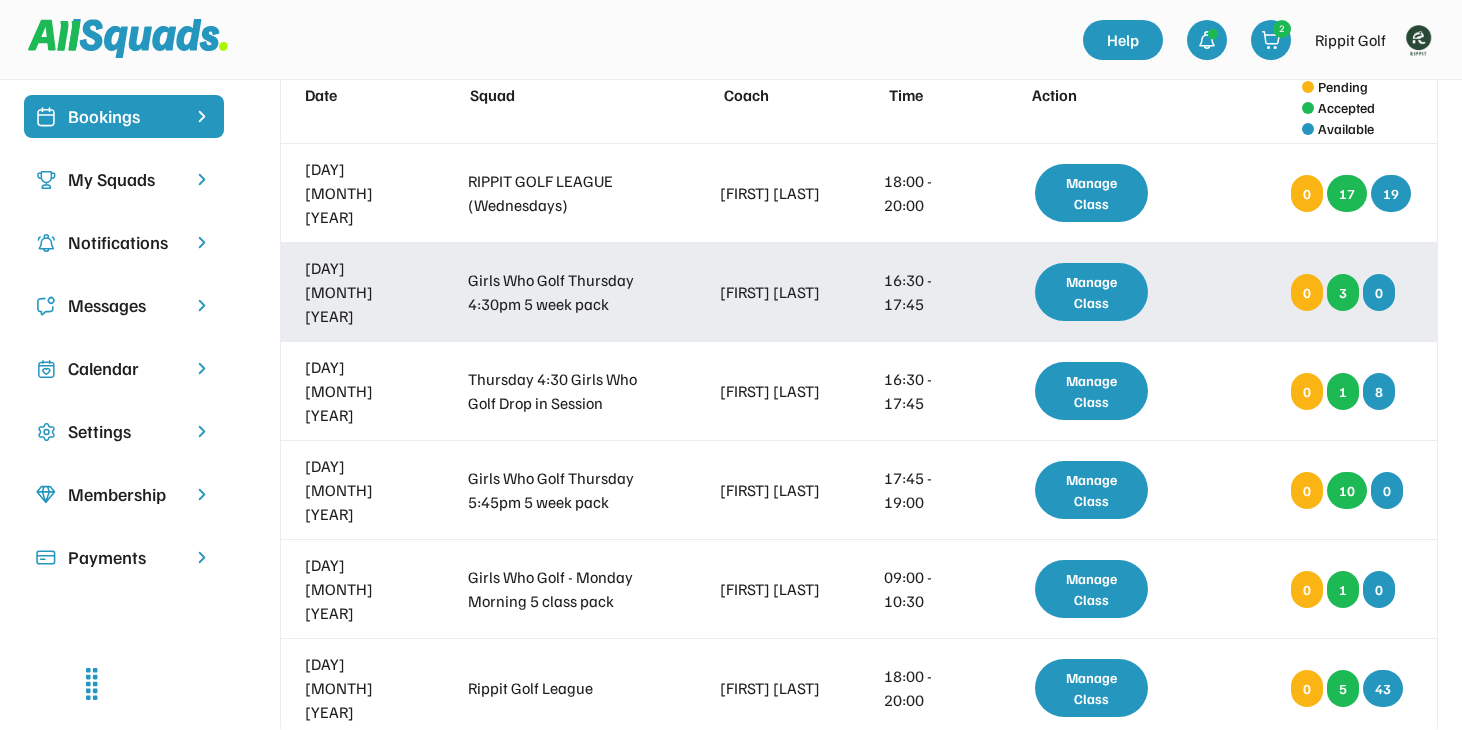 scroll, scrollTop: 143, scrollLeft: 0, axis: vertical 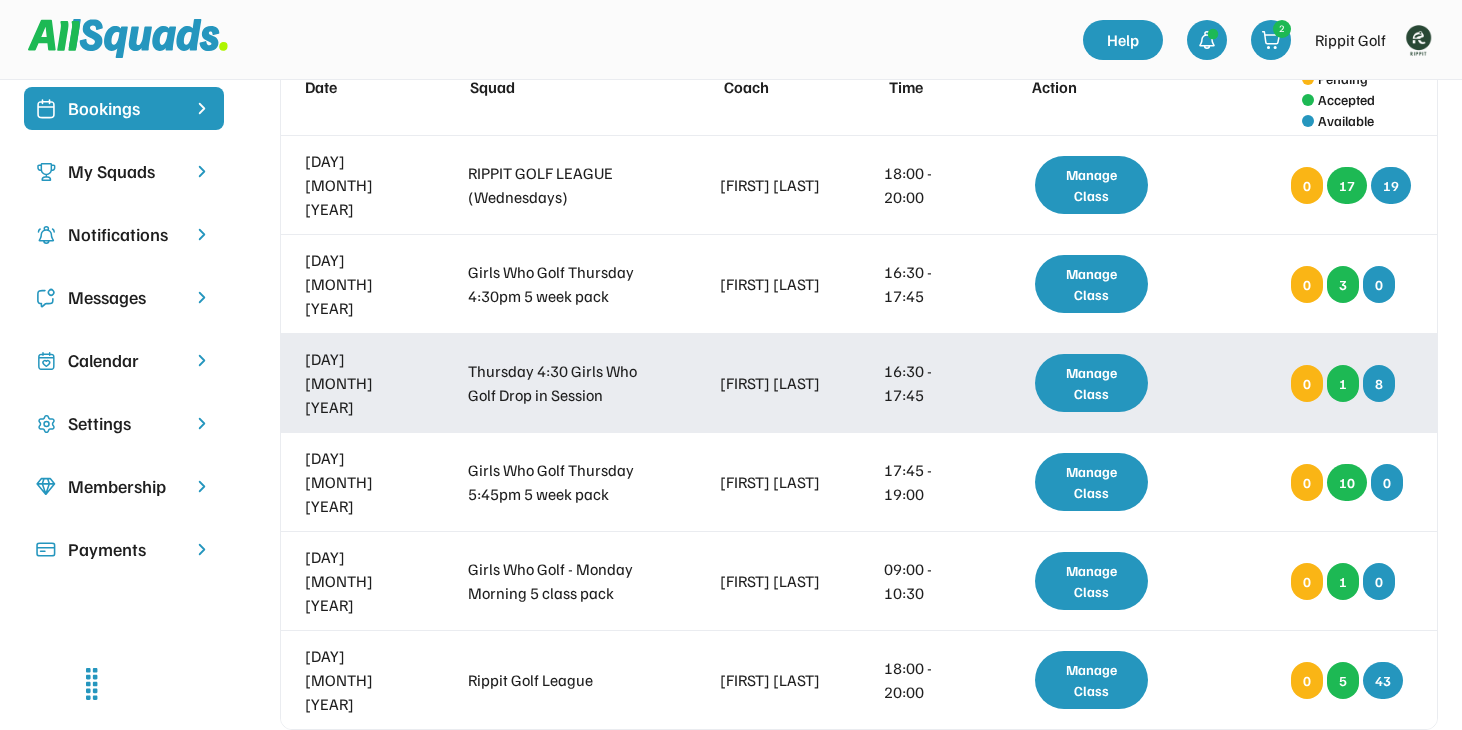 click on "Manage Class" at bounding box center (1091, 383) 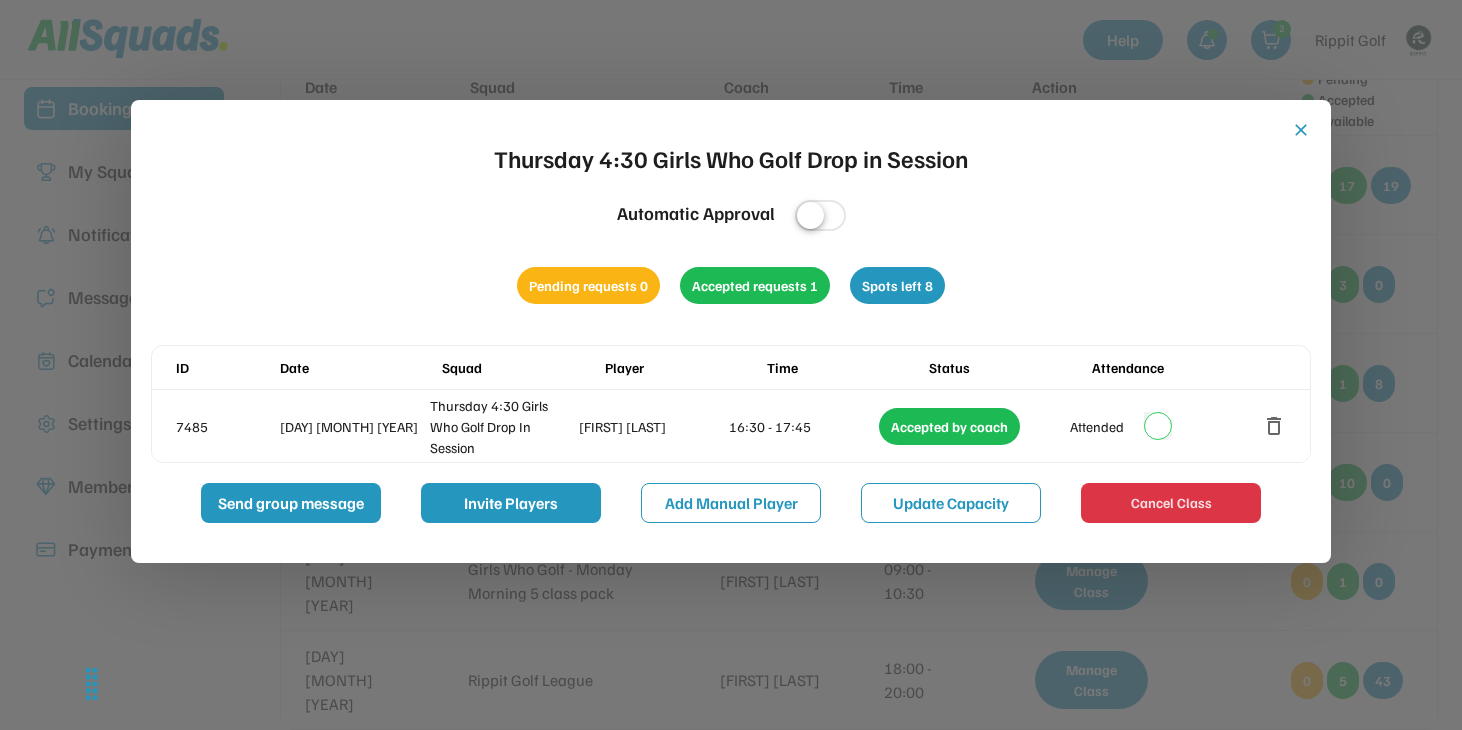 click on "close" at bounding box center (1301, 130) 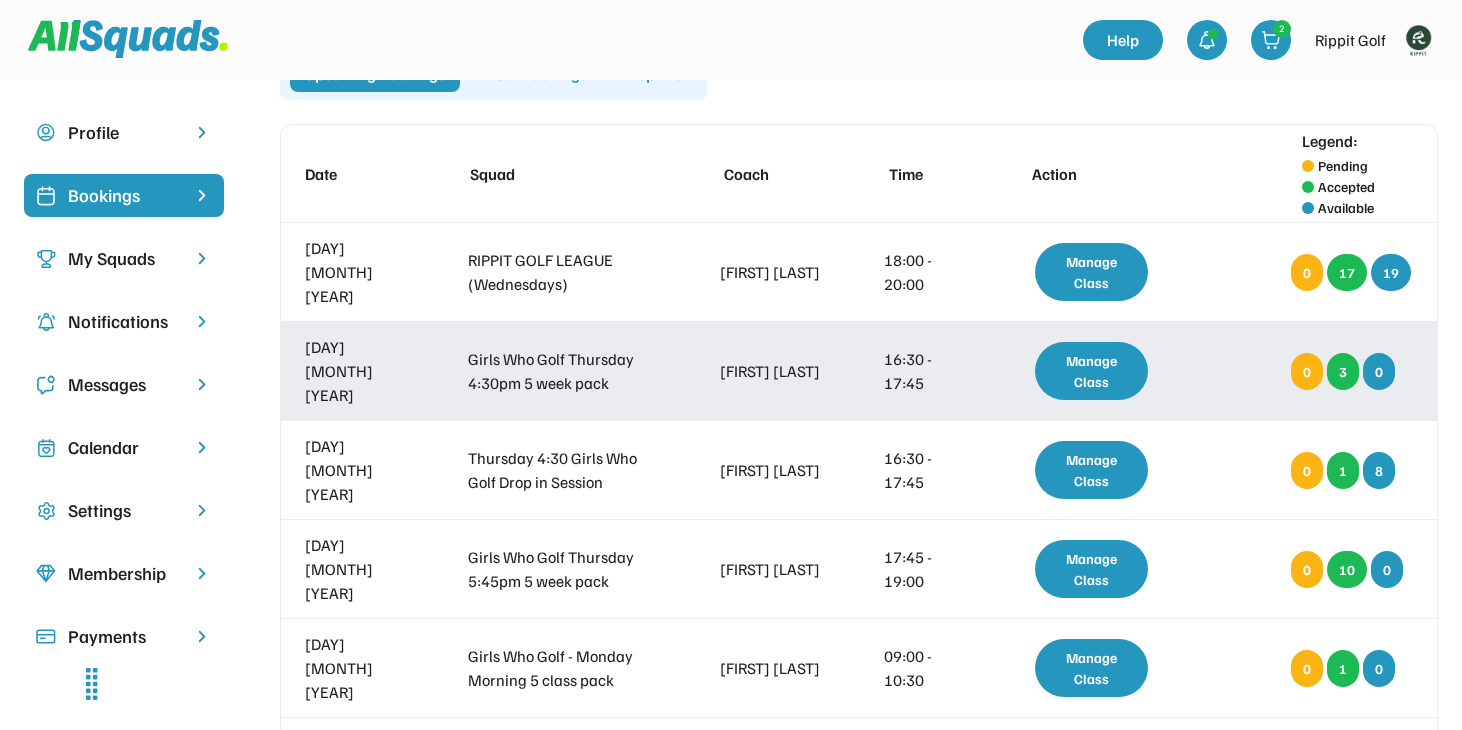 scroll, scrollTop: 34, scrollLeft: 0, axis: vertical 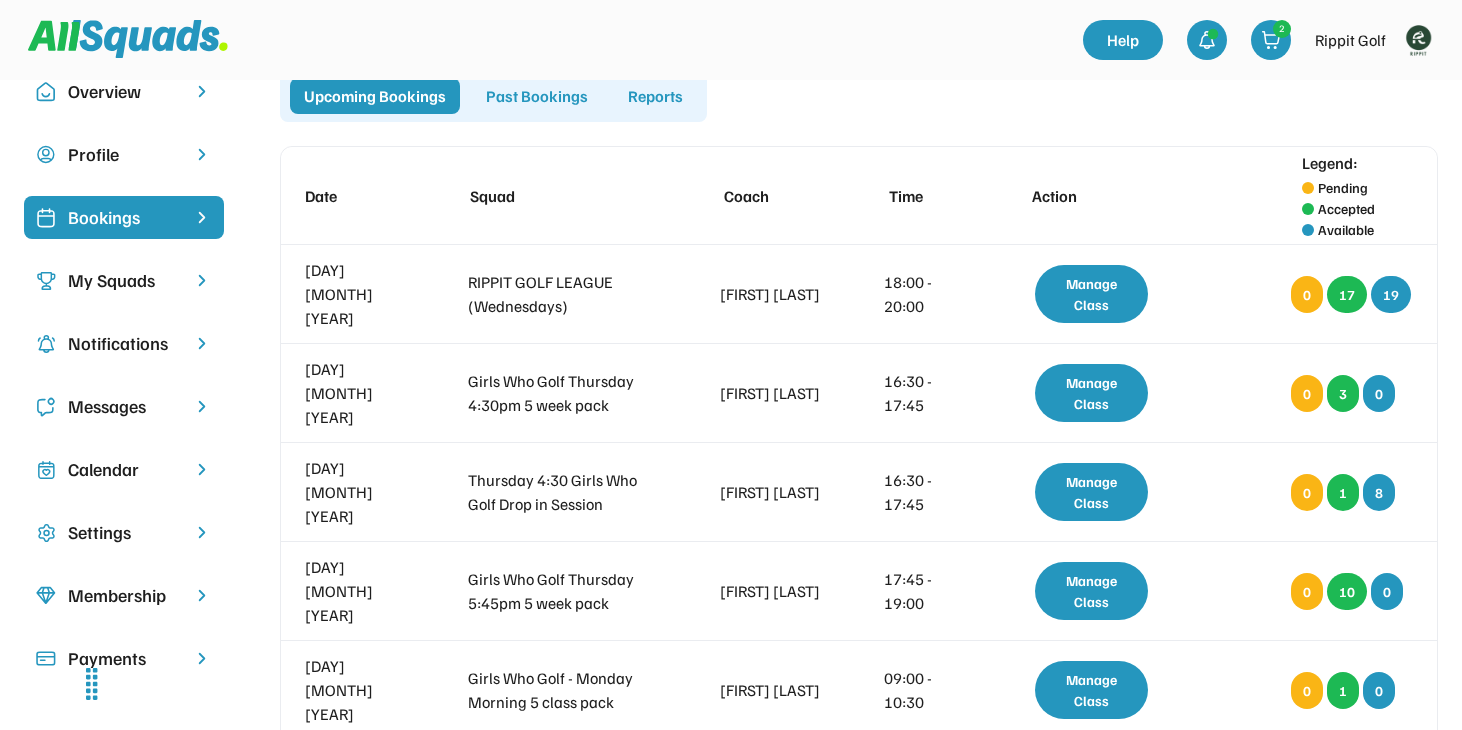 click on "Calendar" at bounding box center [124, 469] 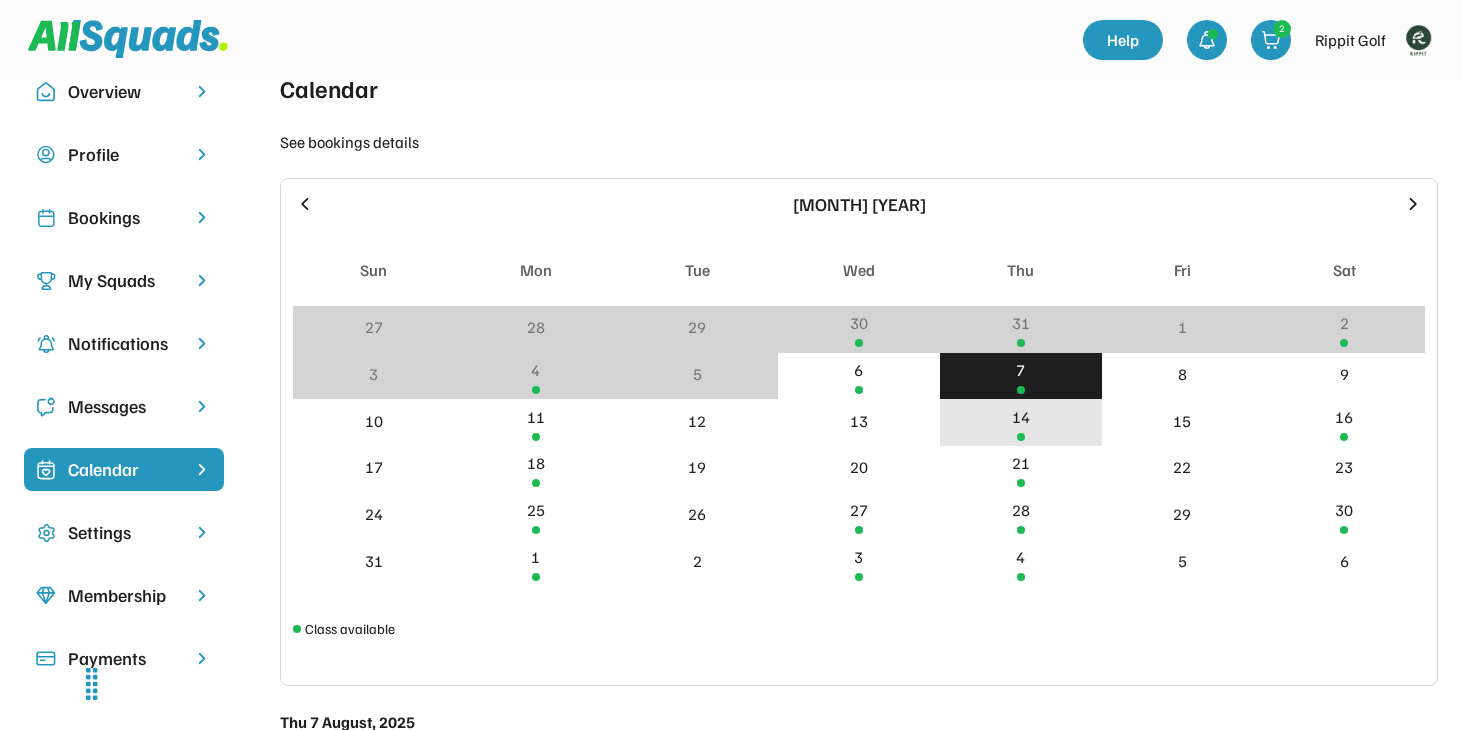 click on "14" at bounding box center (1021, 422) 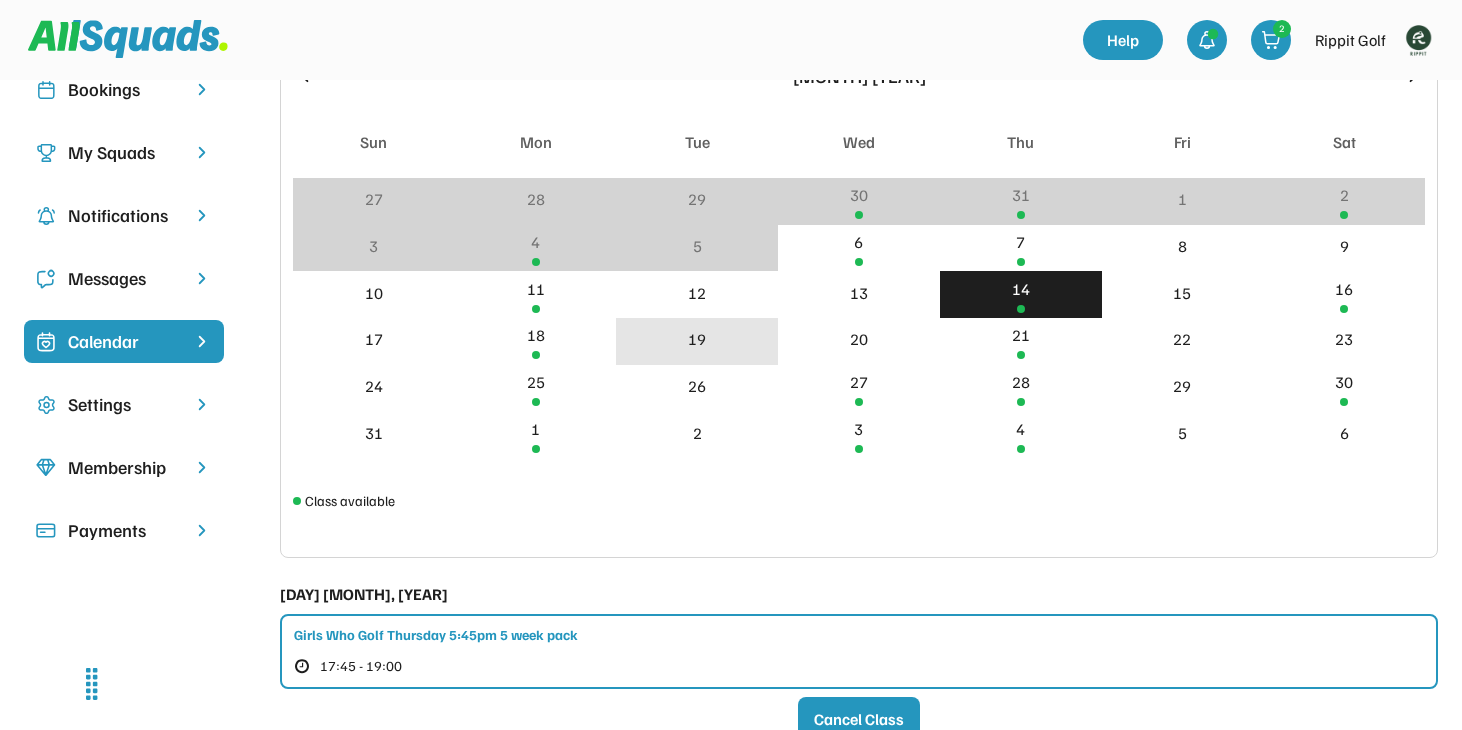 scroll, scrollTop: 0, scrollLeft: 0, axis: both 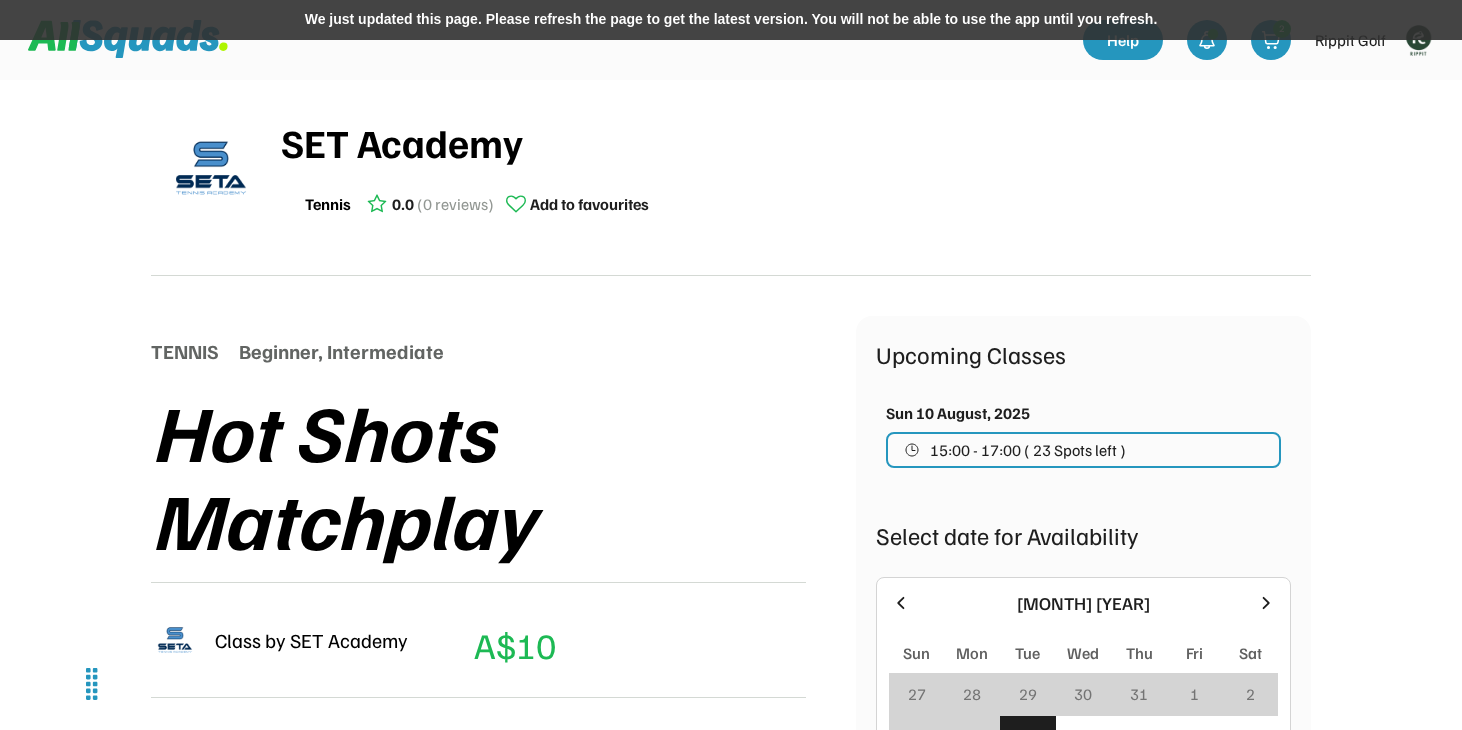 click at bounding box center (1418, 40) 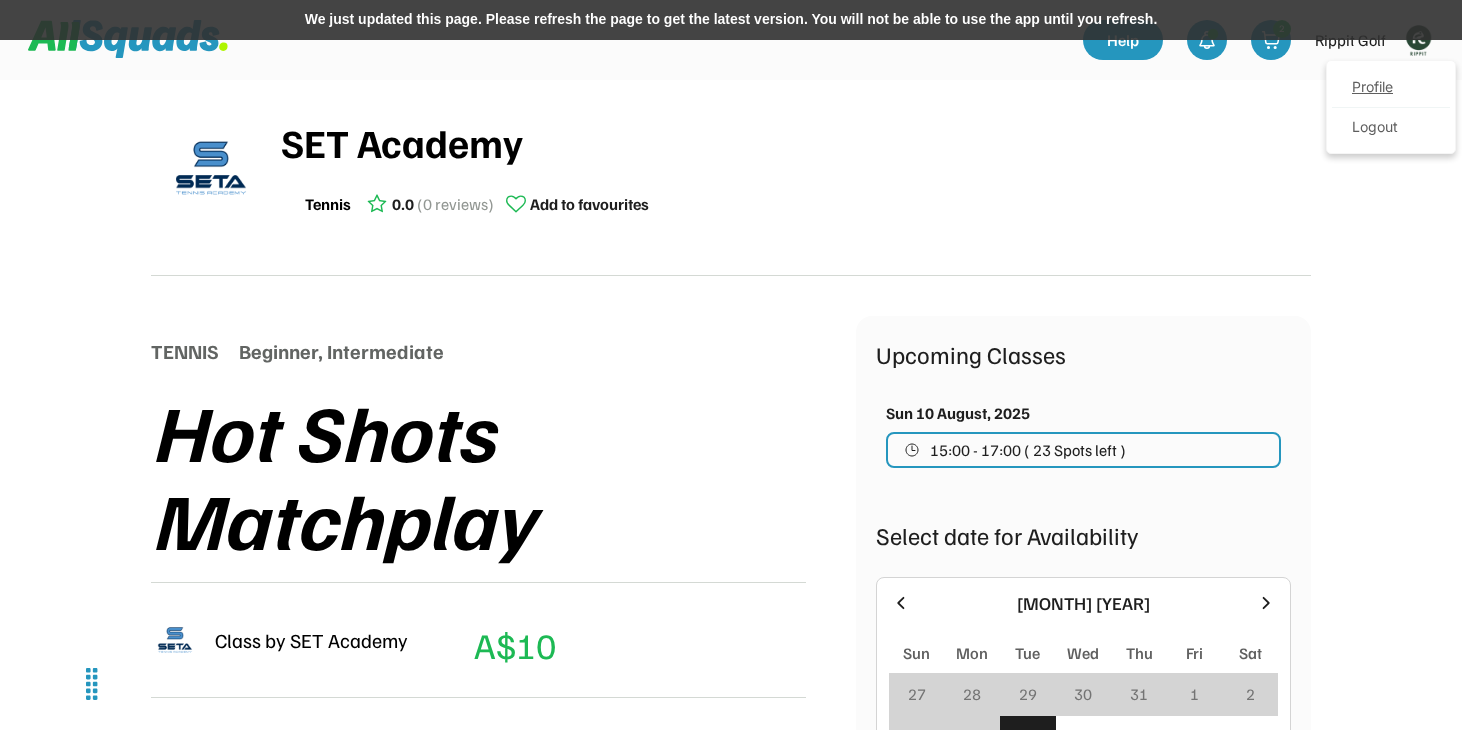 click on "Profile" at bounding box center (1391, 88) 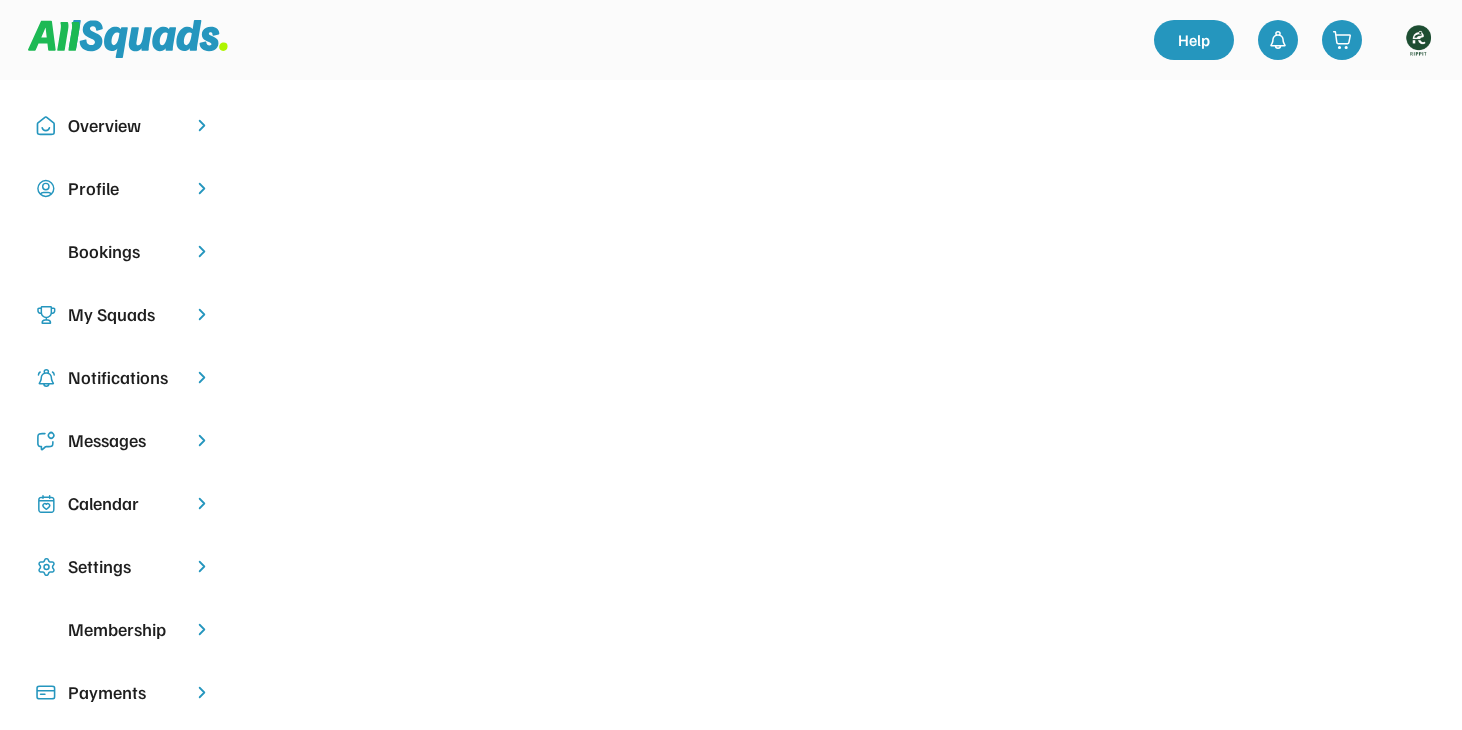 scroll, scrollTop: 0, scrollLeft: 0, axis: both 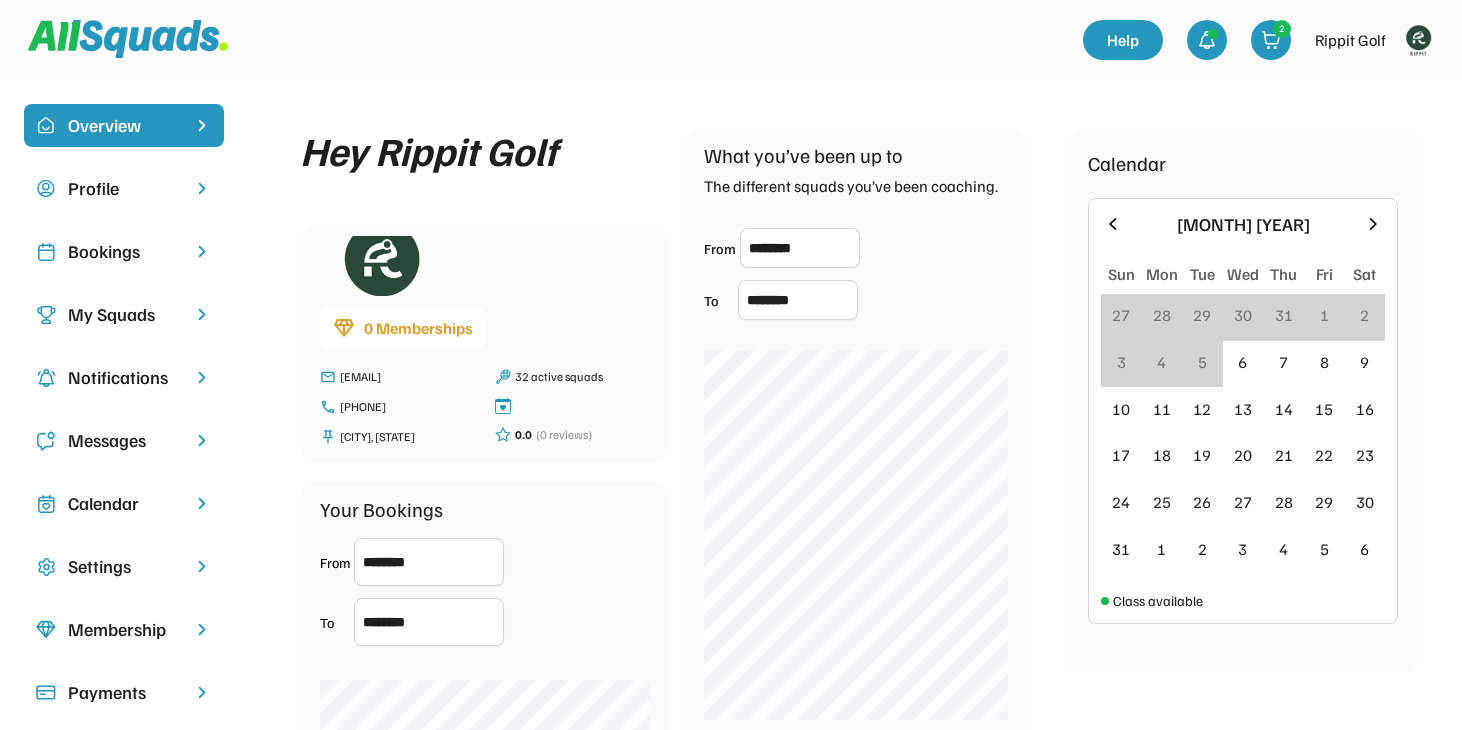 click on "My Squads" at bounding box center (124, 314) 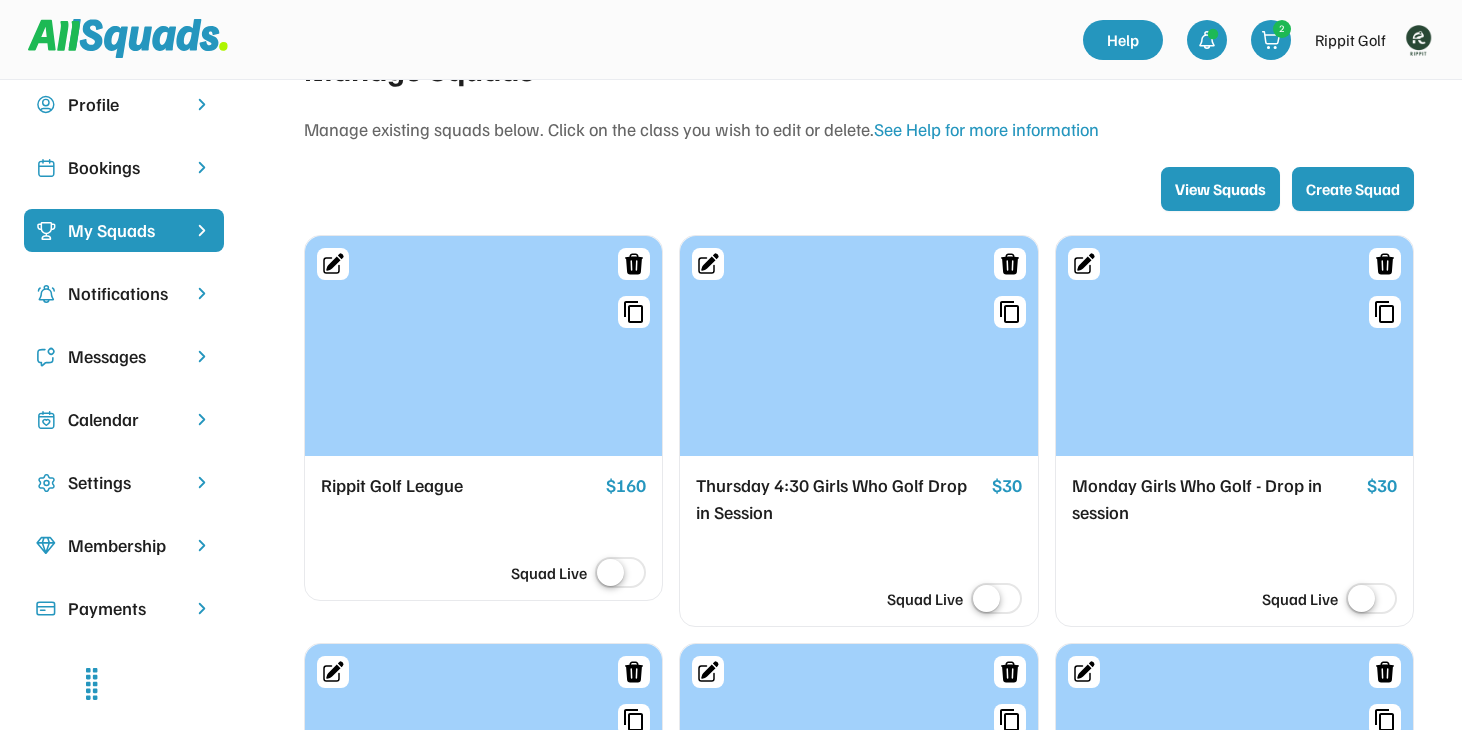 scroll, scrollTop: 88, scrollLeft: 0, axis: vertical 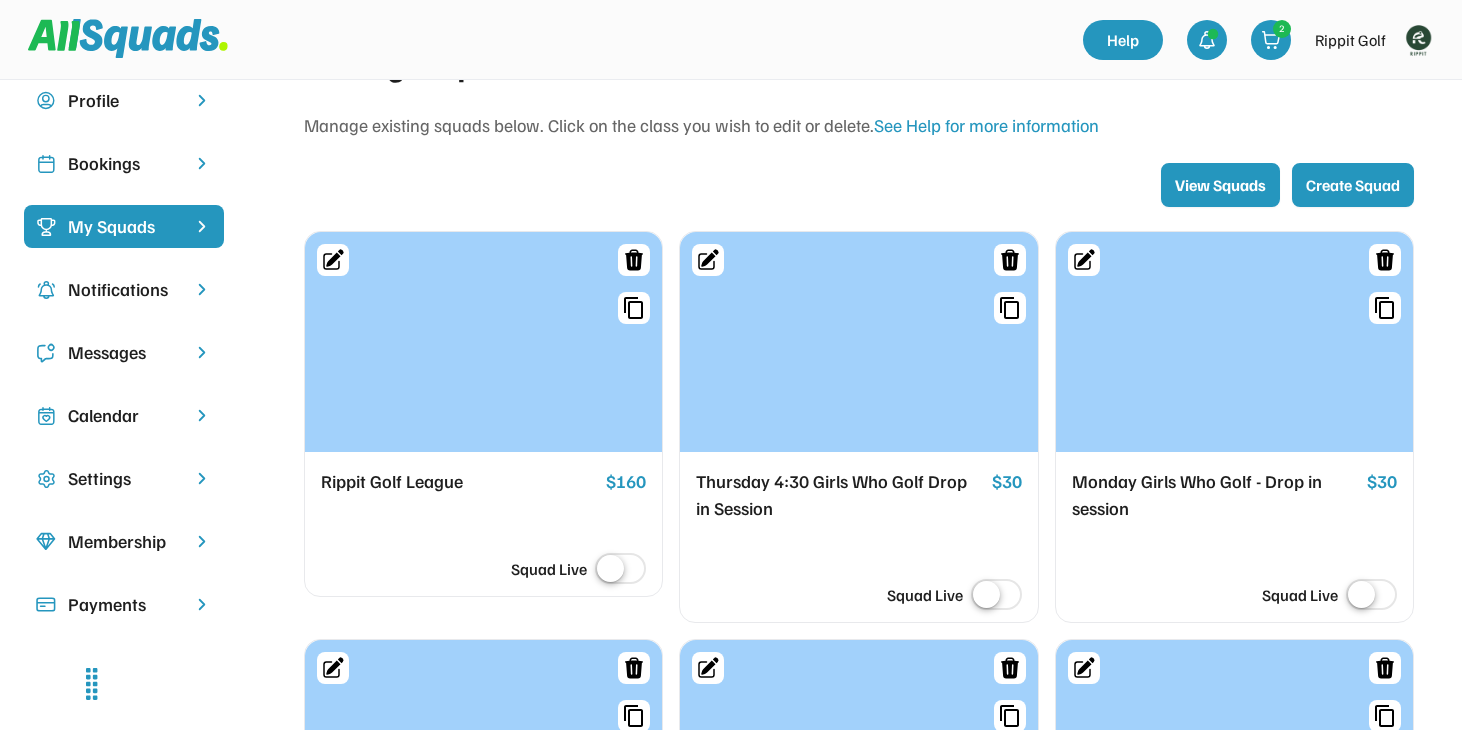 click 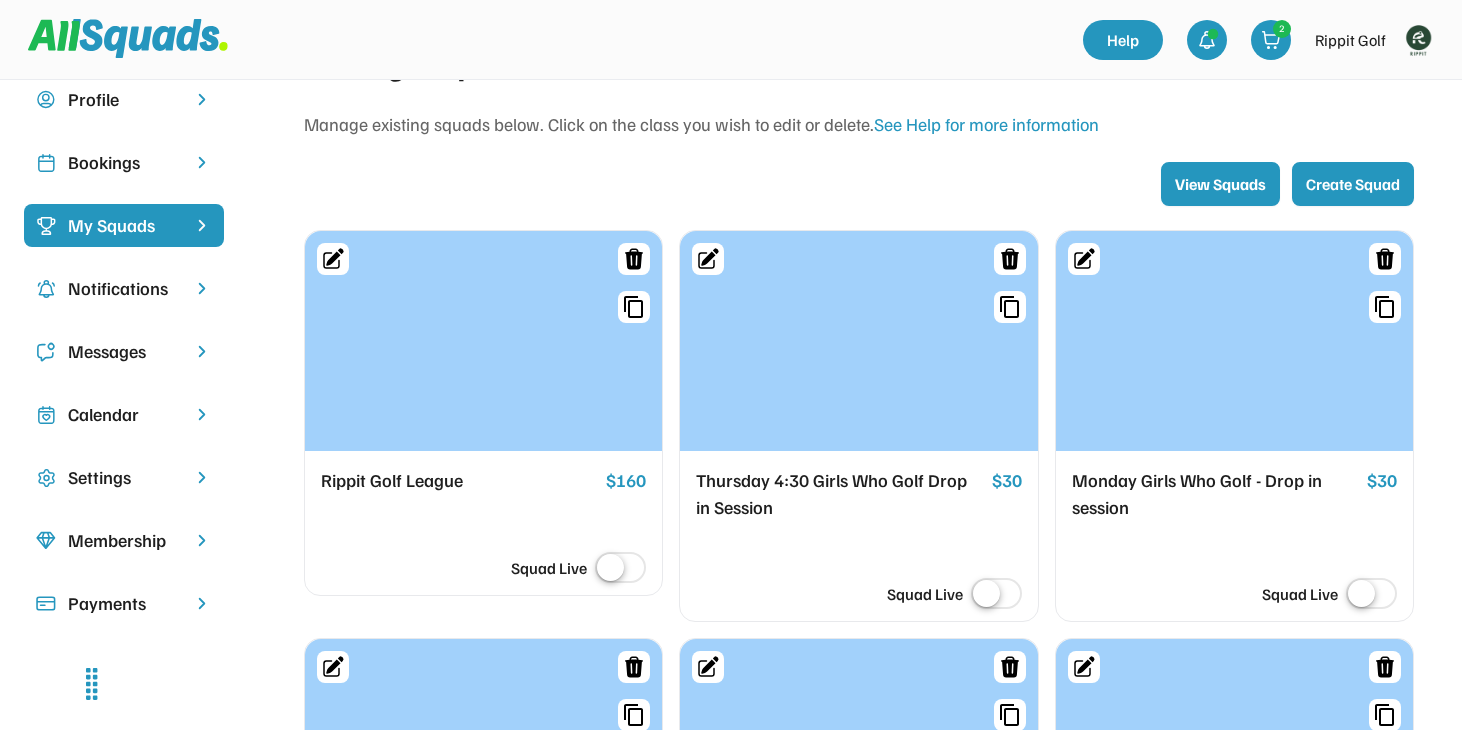 select on "*****" 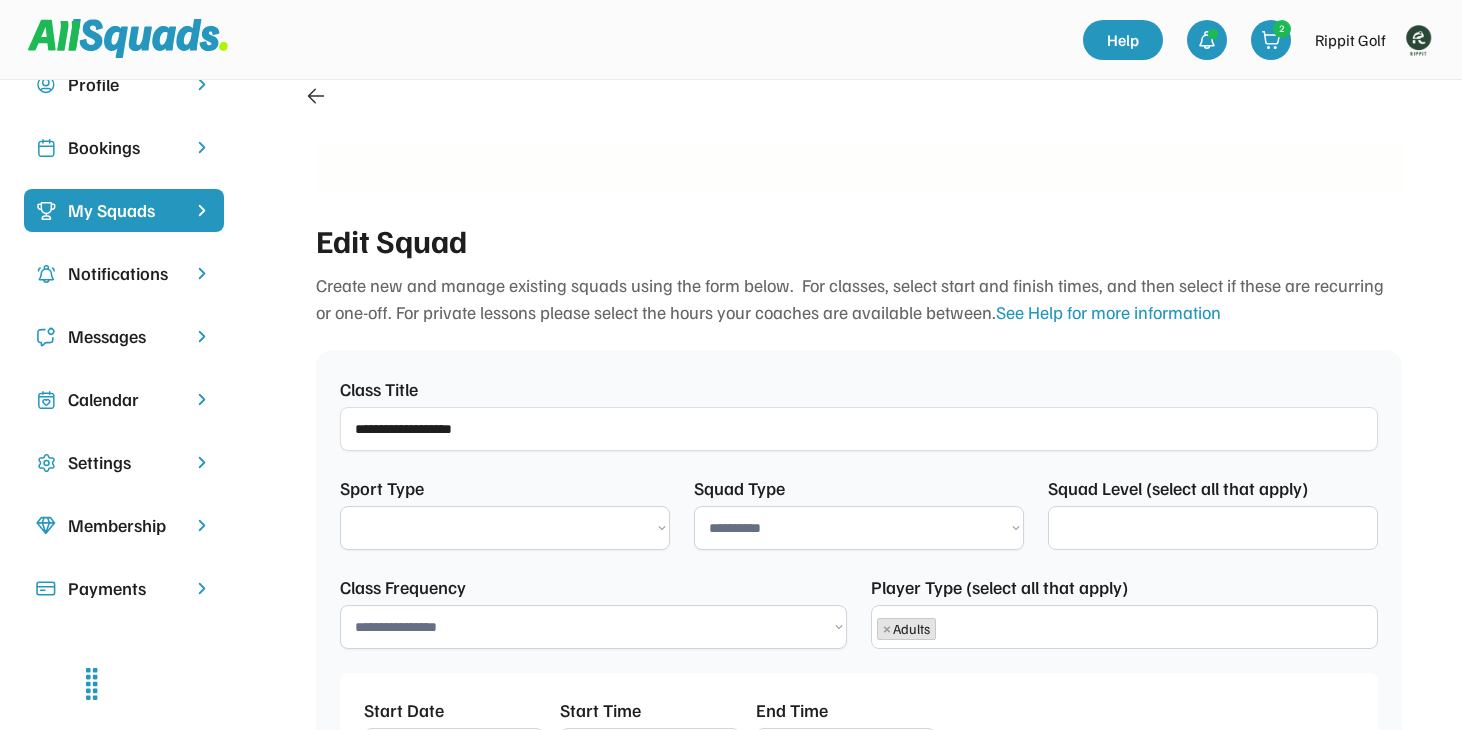 select on "**********" 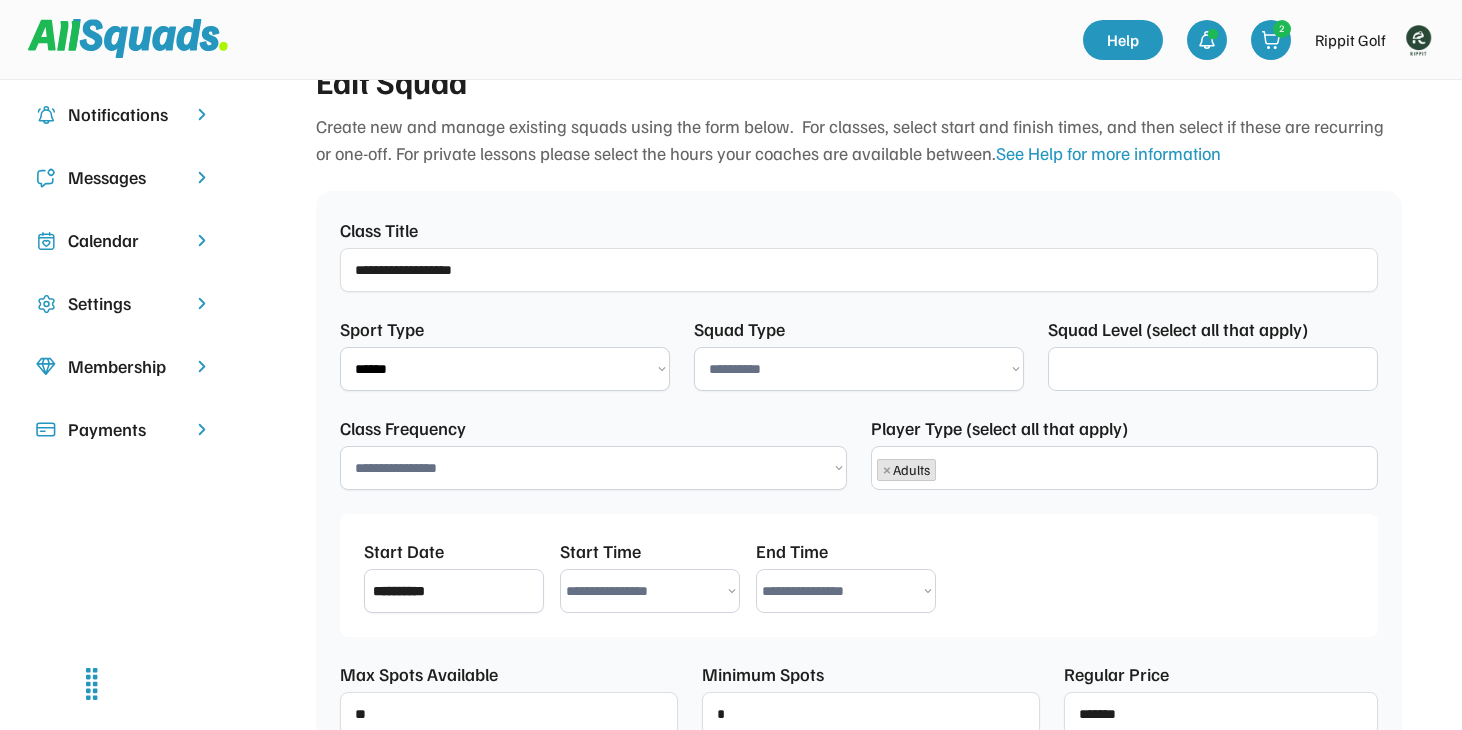 scroll, scrollTop: 411, scrollLeft: 0, axis: vertical 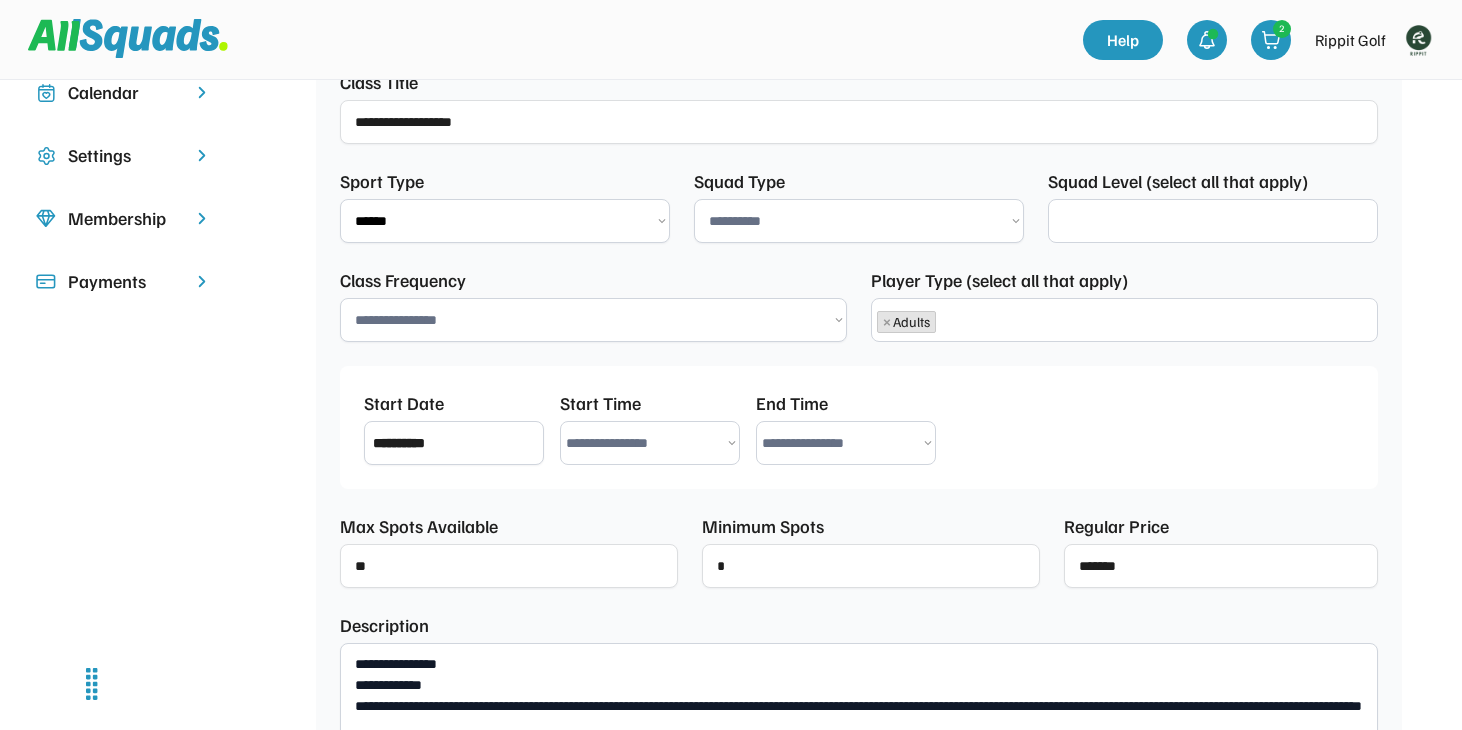 select on "**********" 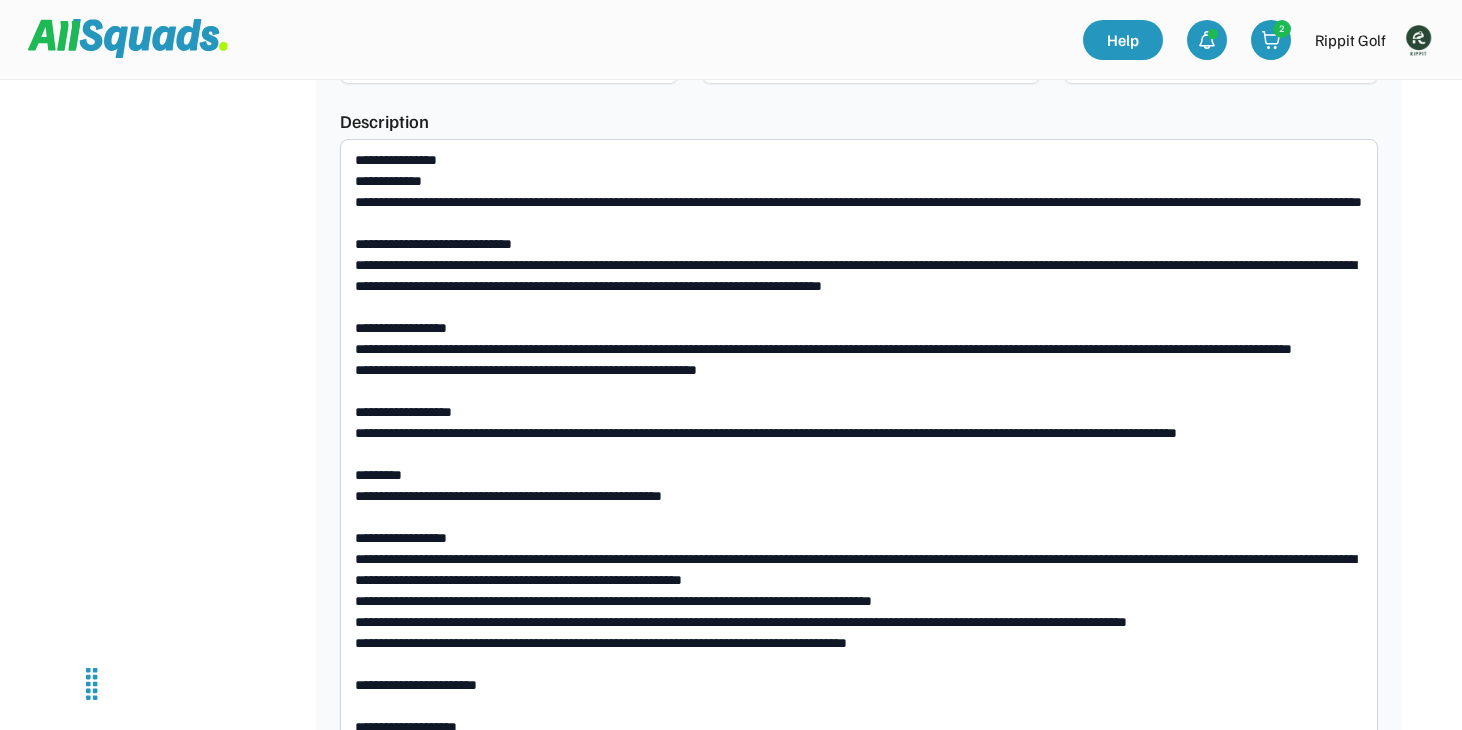 scroll, scrollTop: 252, scrollLeft: 0, axis: vertical 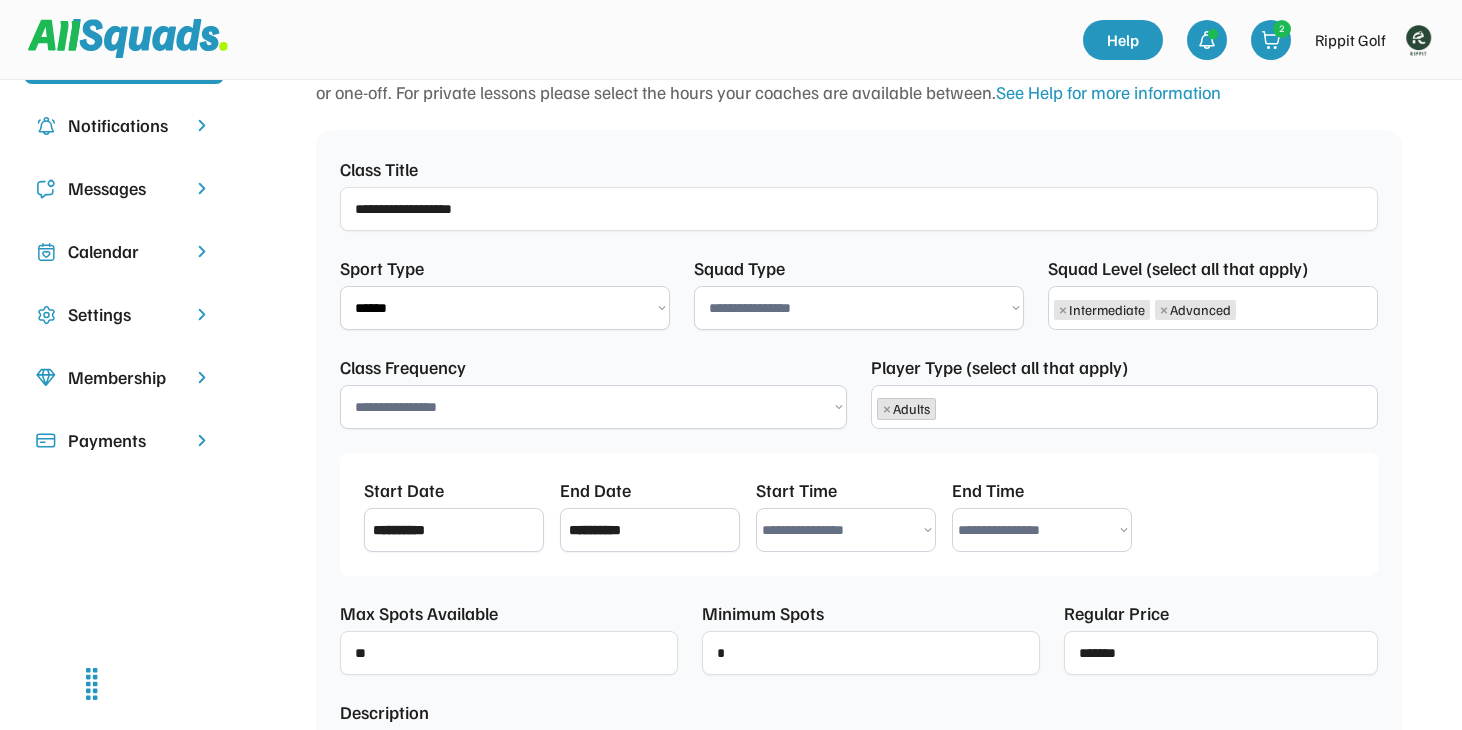 click on "Membership" at bounding box center (124, 377) 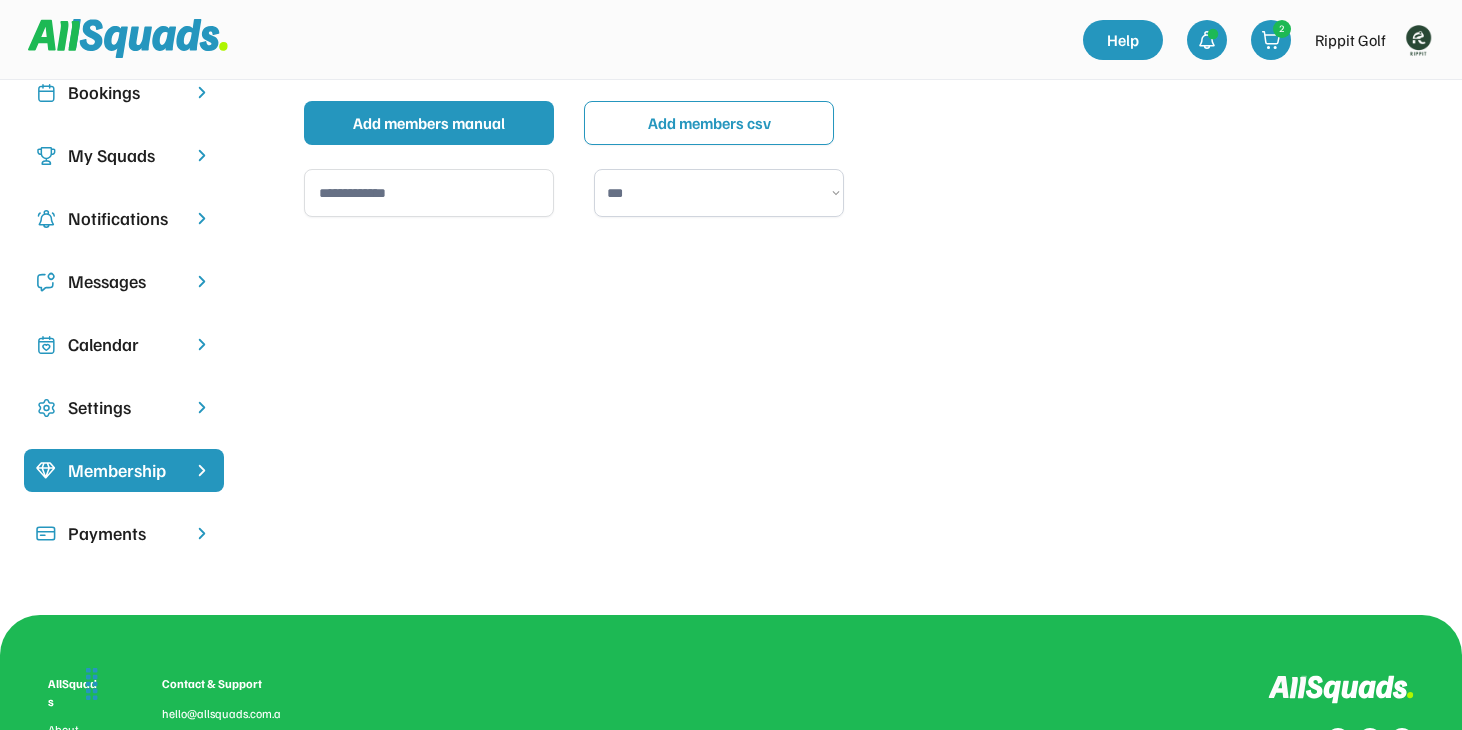 scroll, scrollTop: 154, scrollLeft: 0, axis: vertical 